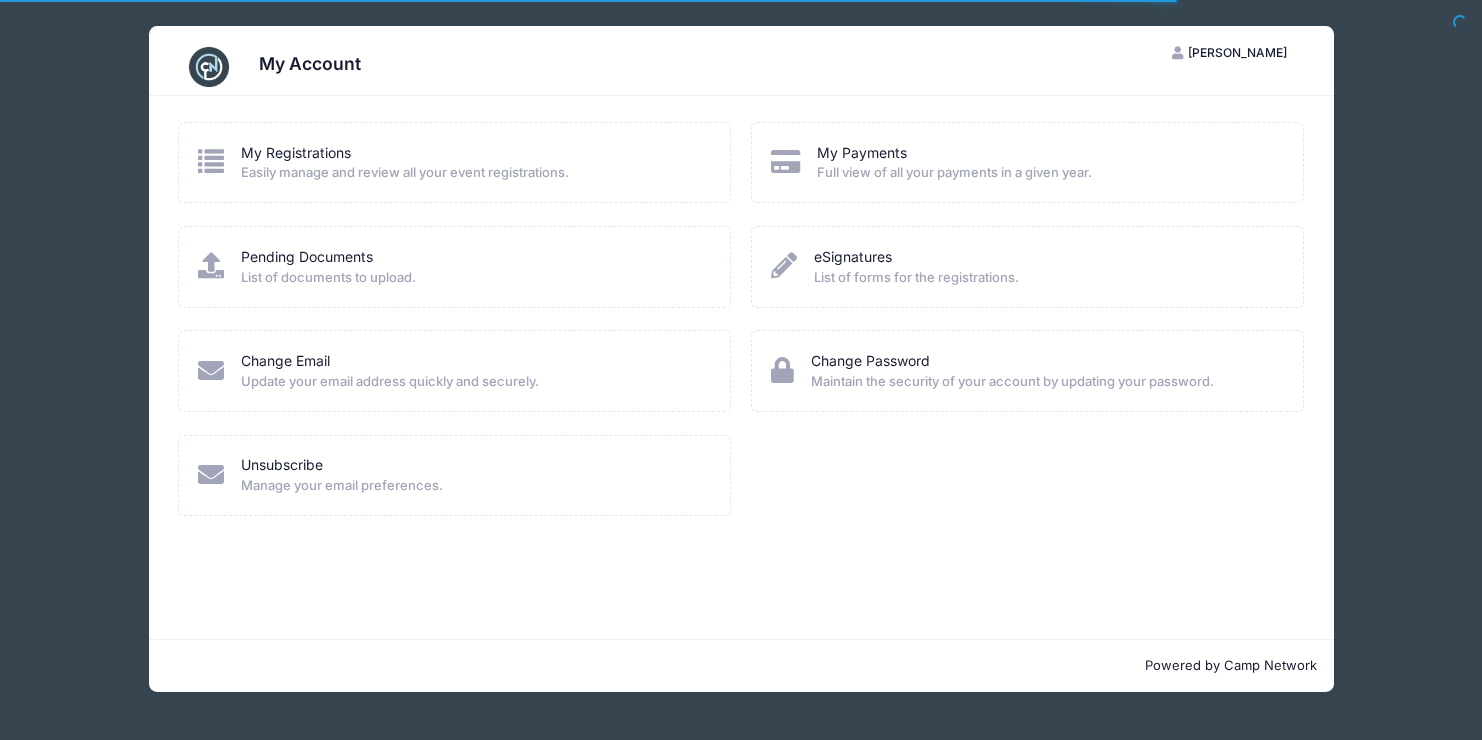 scroll, scrollTop: 0, scrollLeft: 0, axis: both 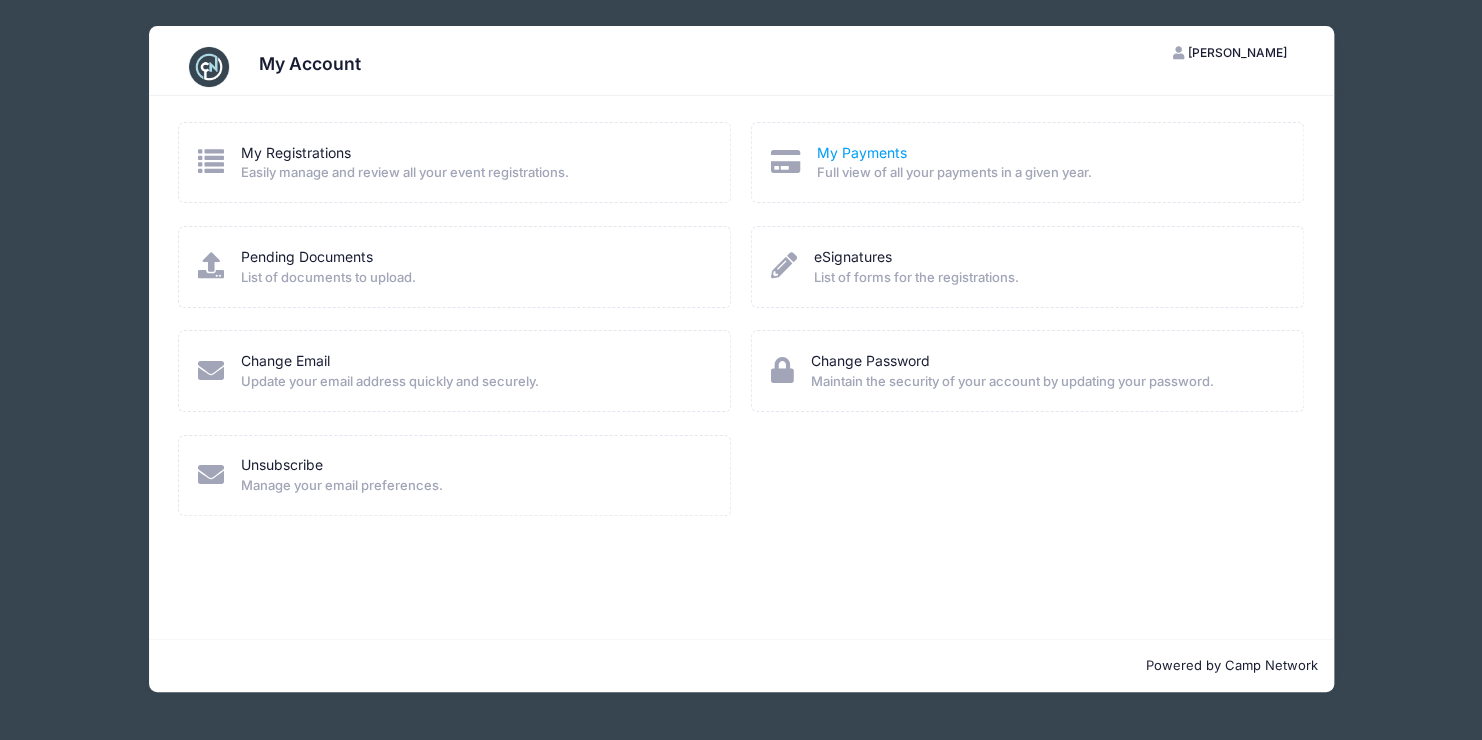 click on "My Payments" at bounding box center (862, 152) 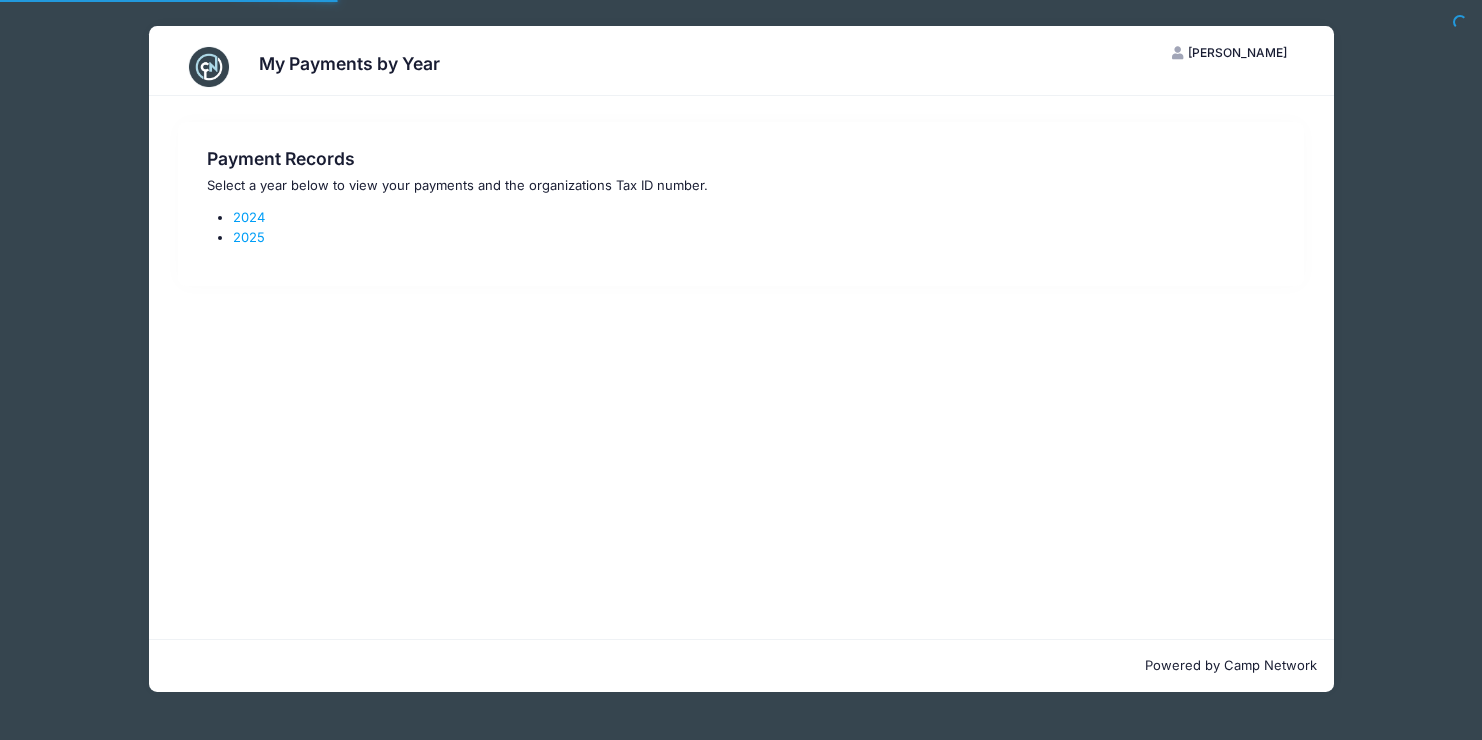 scroll, scrollTop: 0, scrollLeft: 0, axis: both 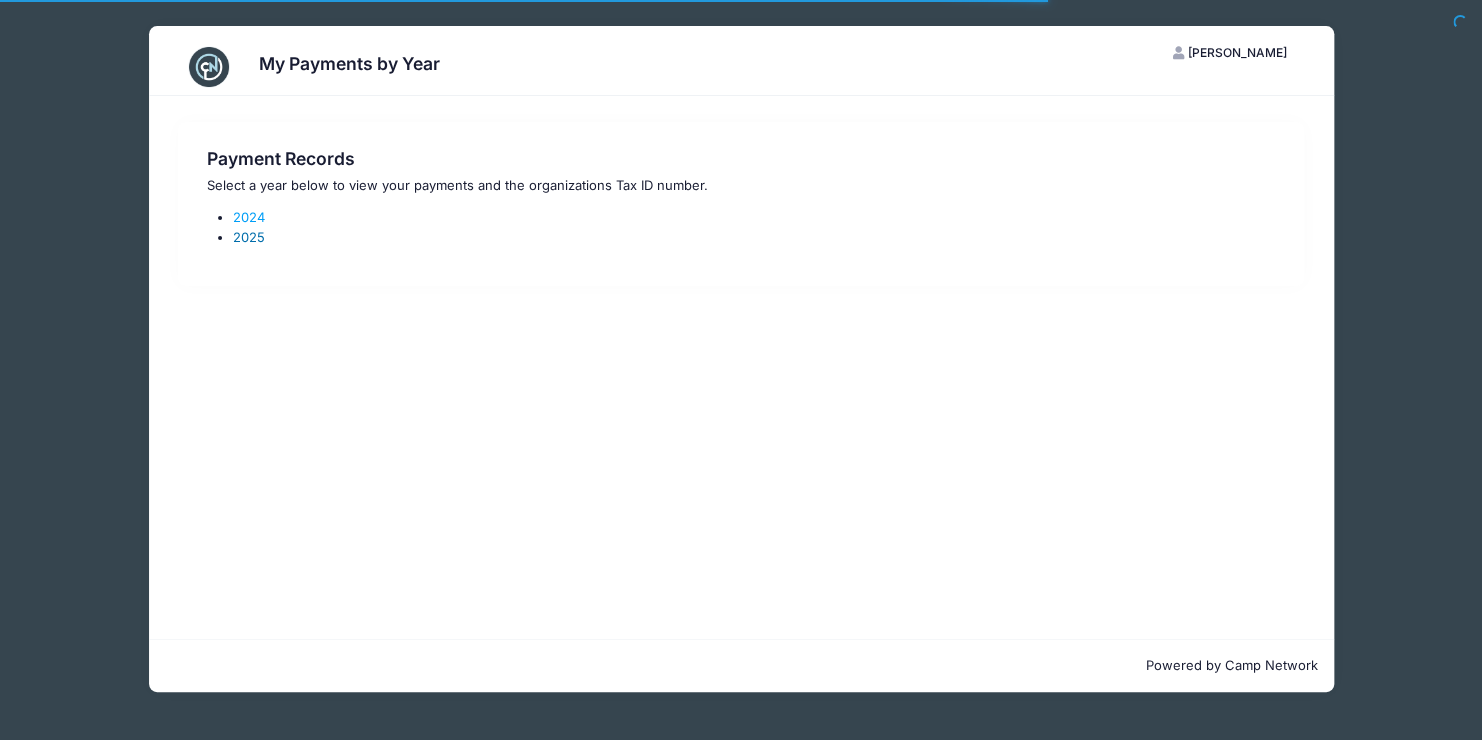 click on "2025" at bounding box center (249, 237) 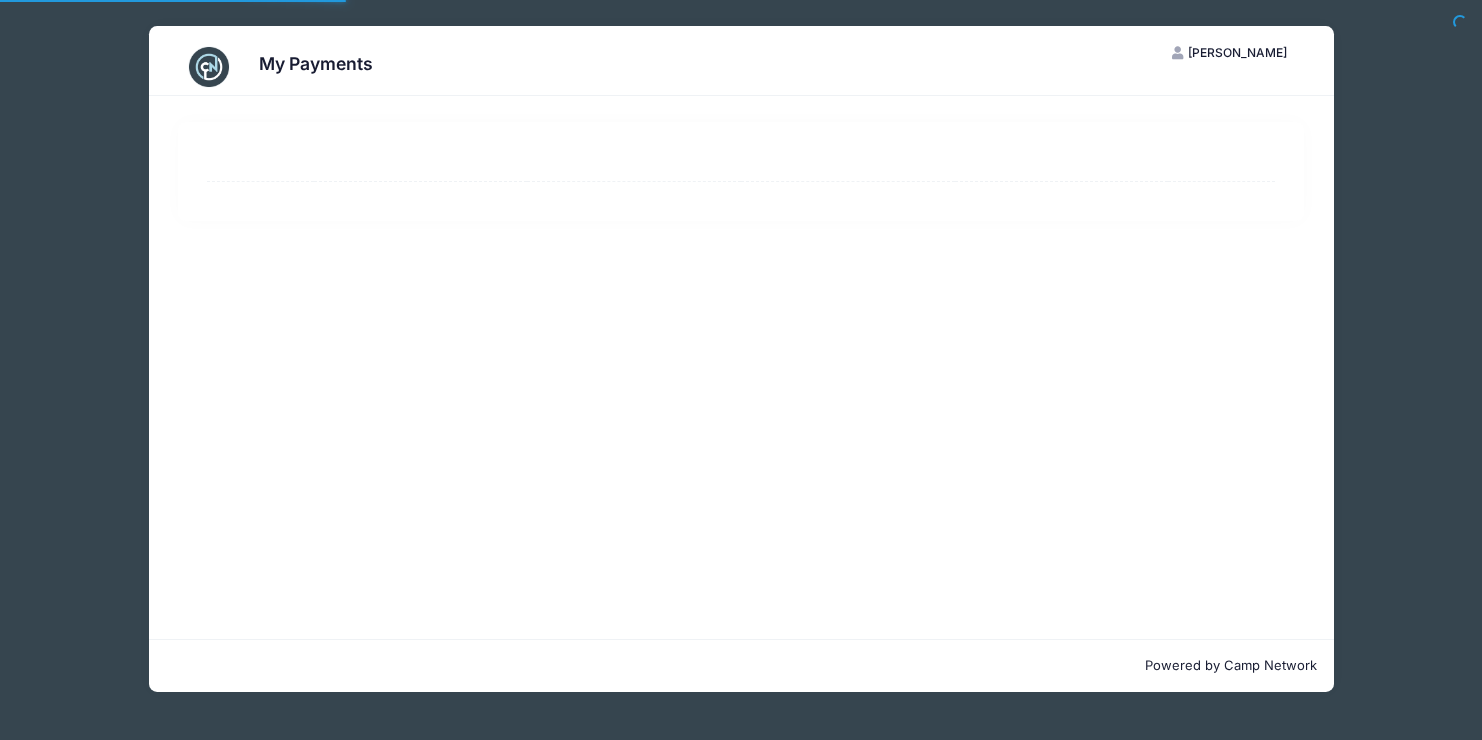 scroll, scrollTop: 0, scrollLeft: 0, axis: both 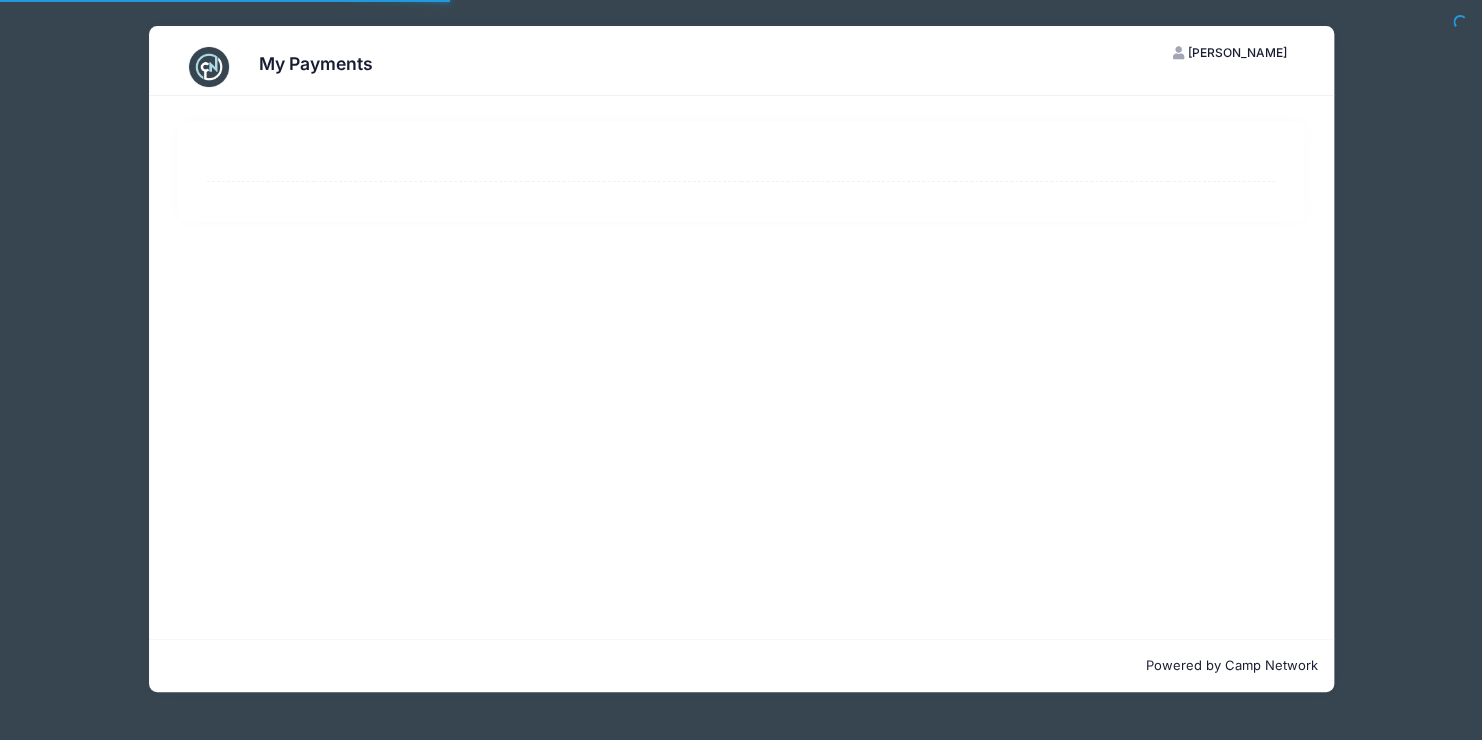 select on "10" 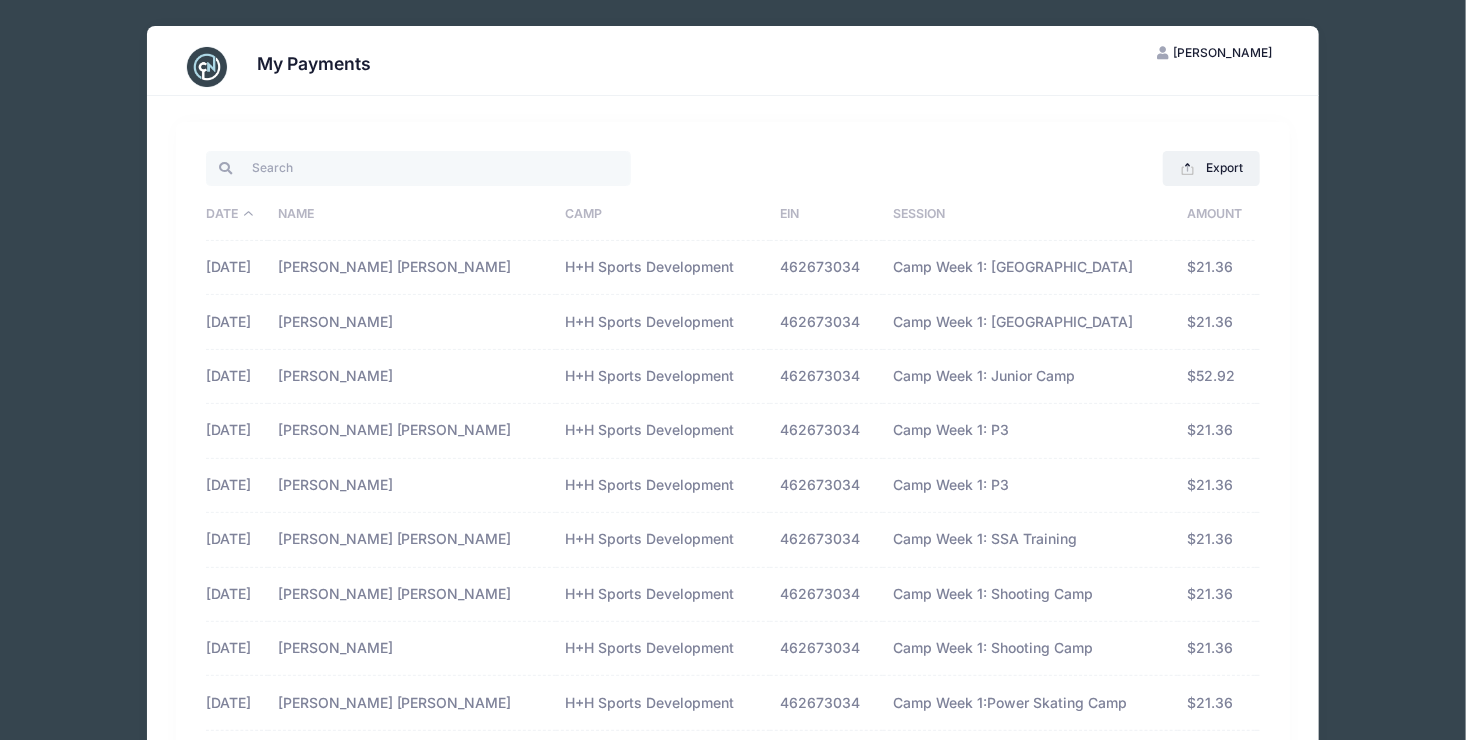 scroll, scrollTop: 236, scrollLeft: 0, axis: vertical 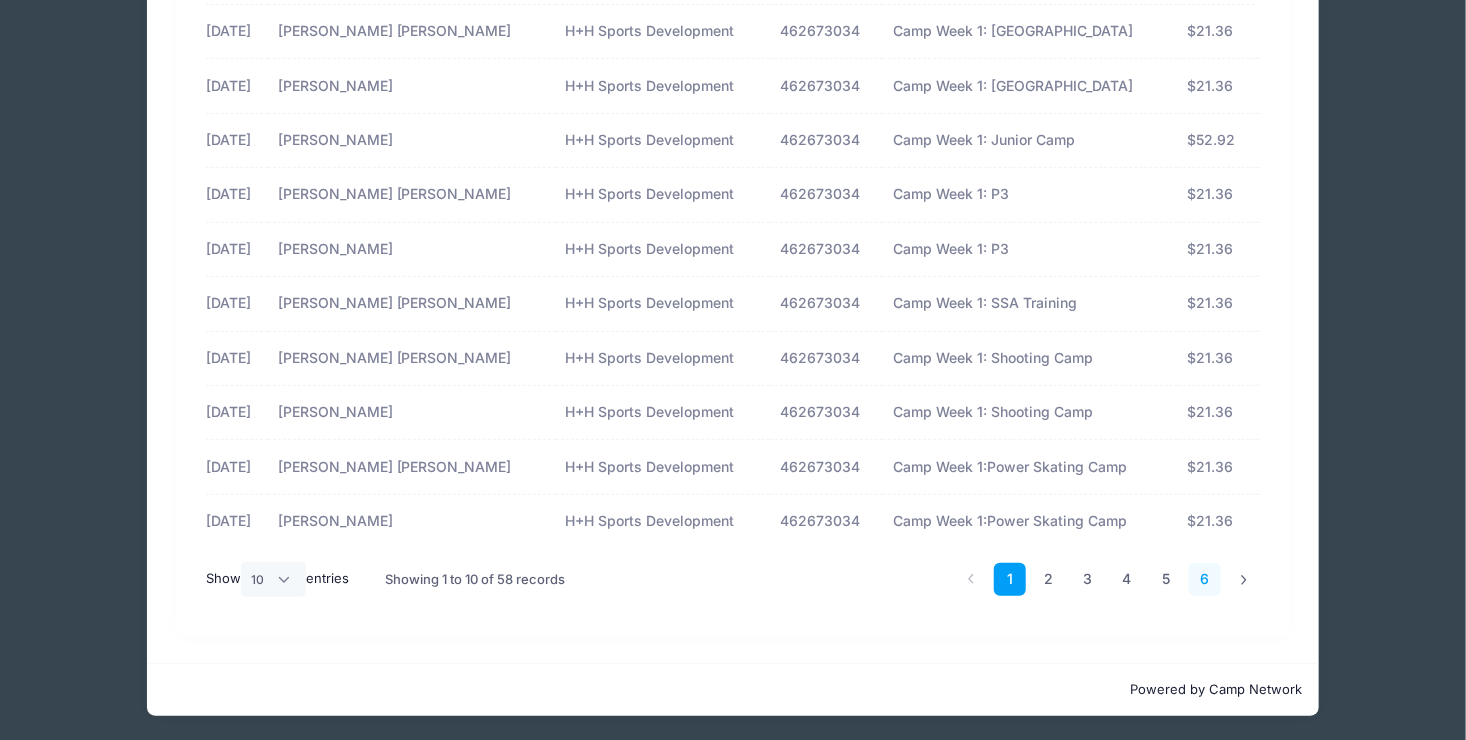 click on "6" at bounding box center (1205, 579) 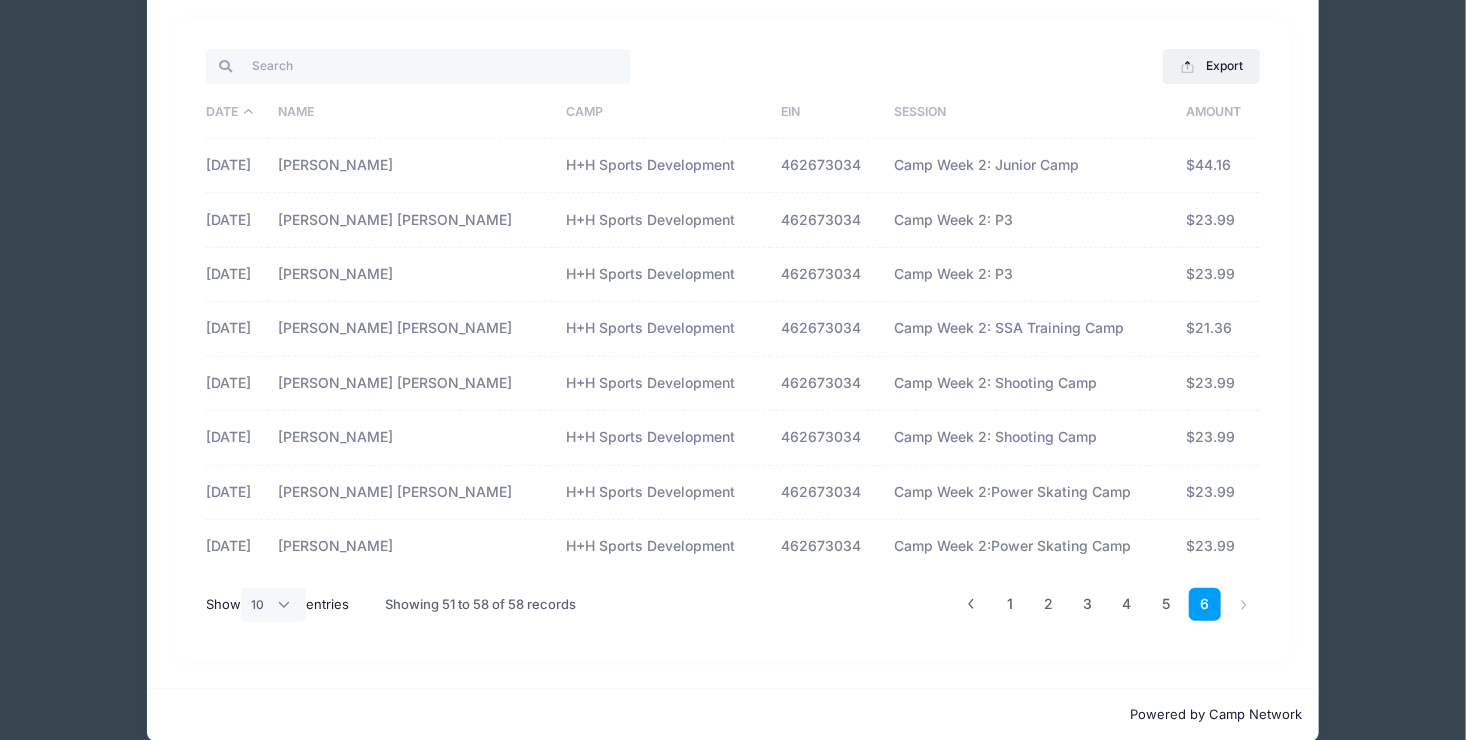 scroll, scrollTop: 0, scrollLeft: 0, axis: both 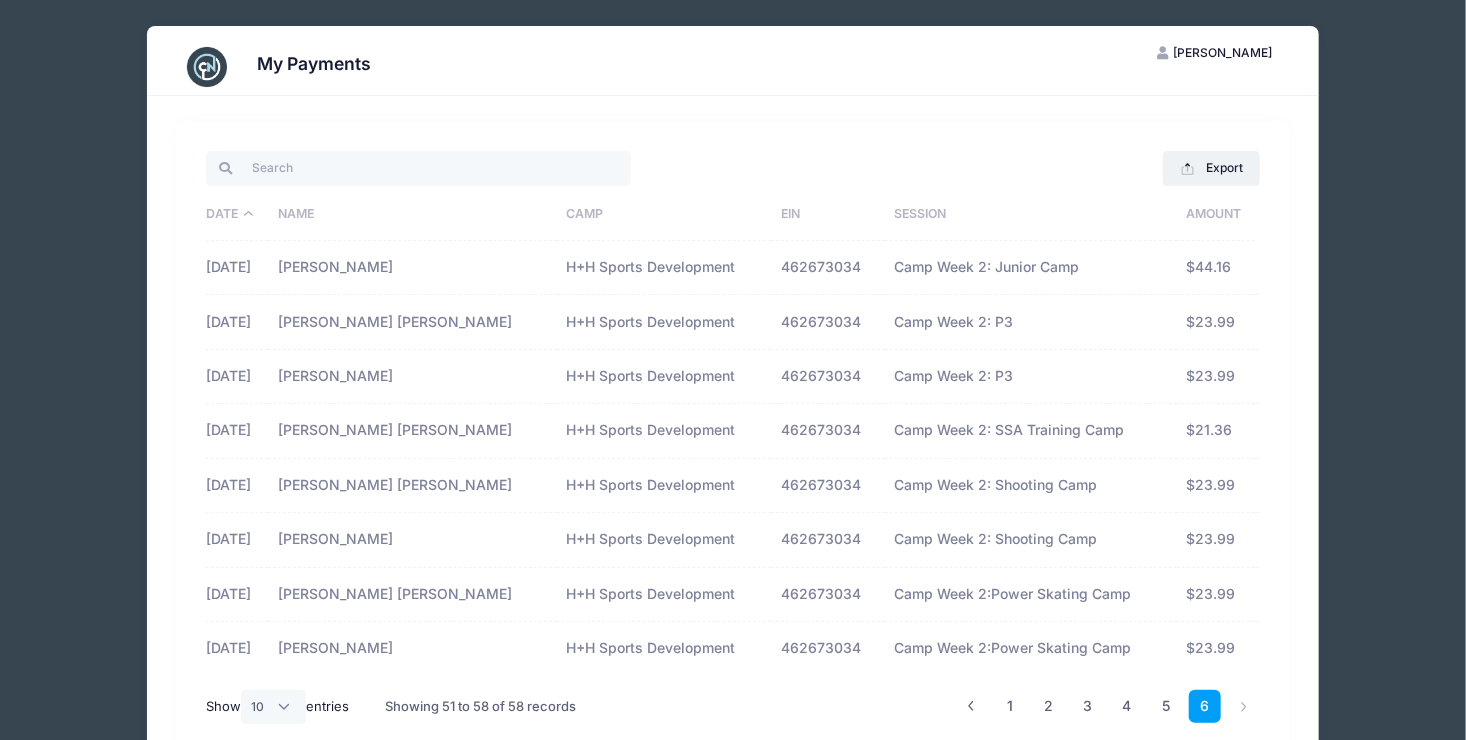 click on "[PERSON_NAME]" at bounding box center [1222, 52] 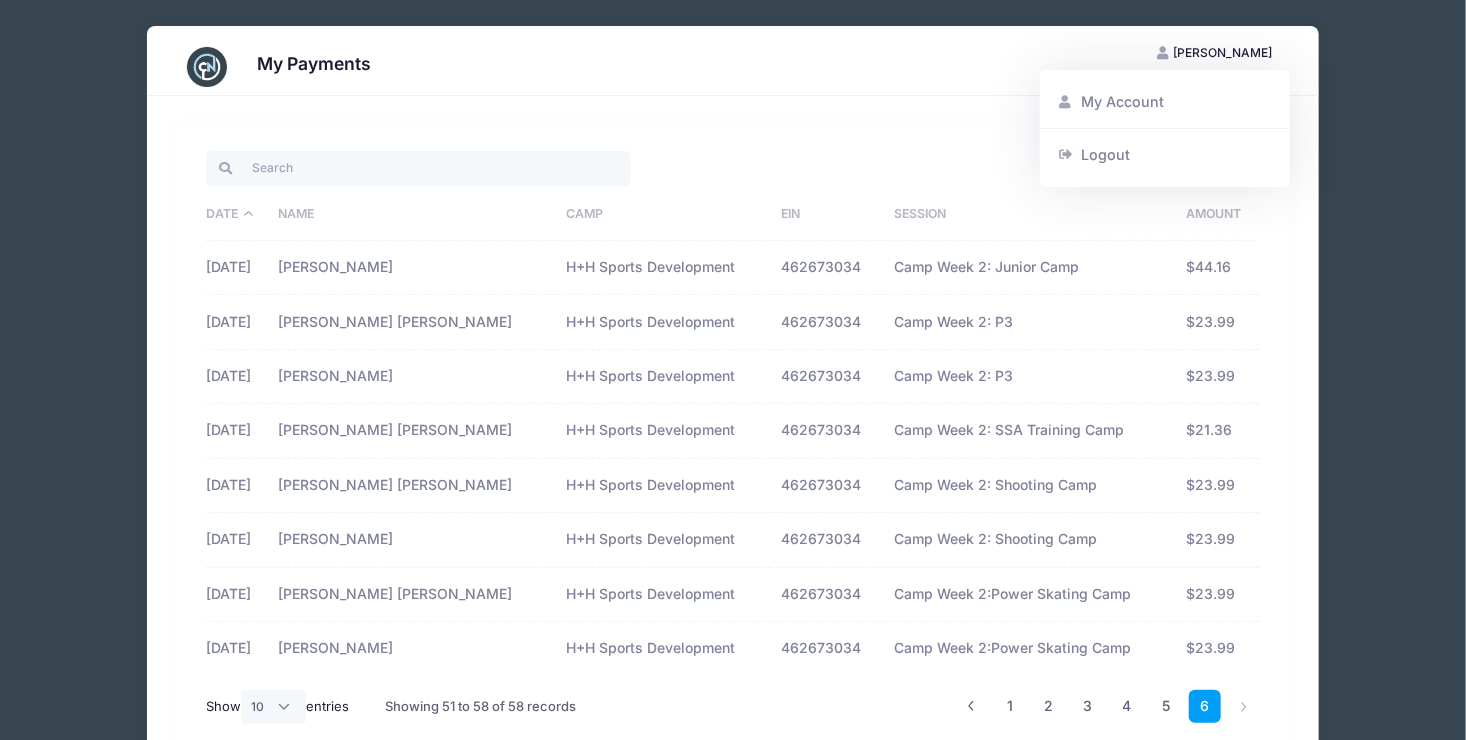 click on "My Account" at bounding box center (1165, 102) 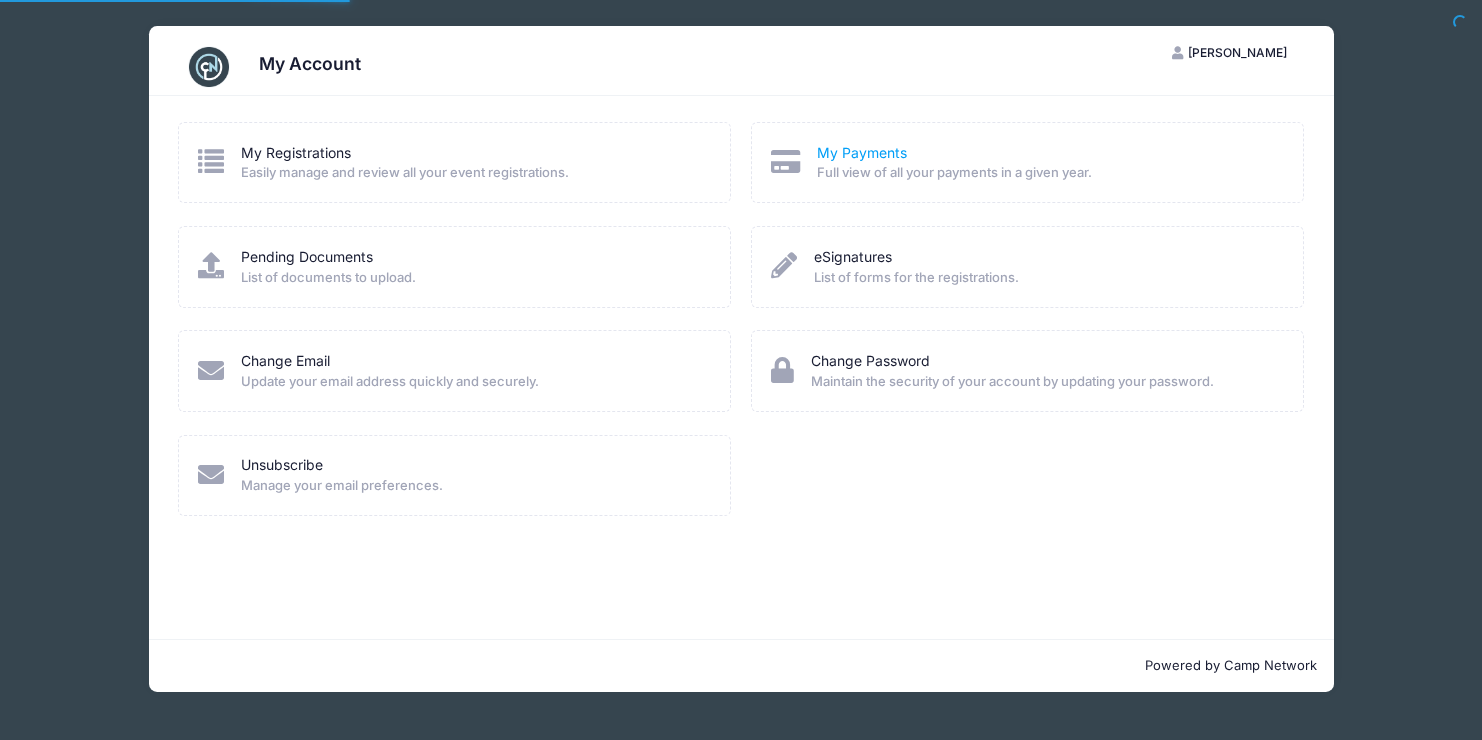 scroll, scrollTop: 0, scrollLeft: 0, axis: both 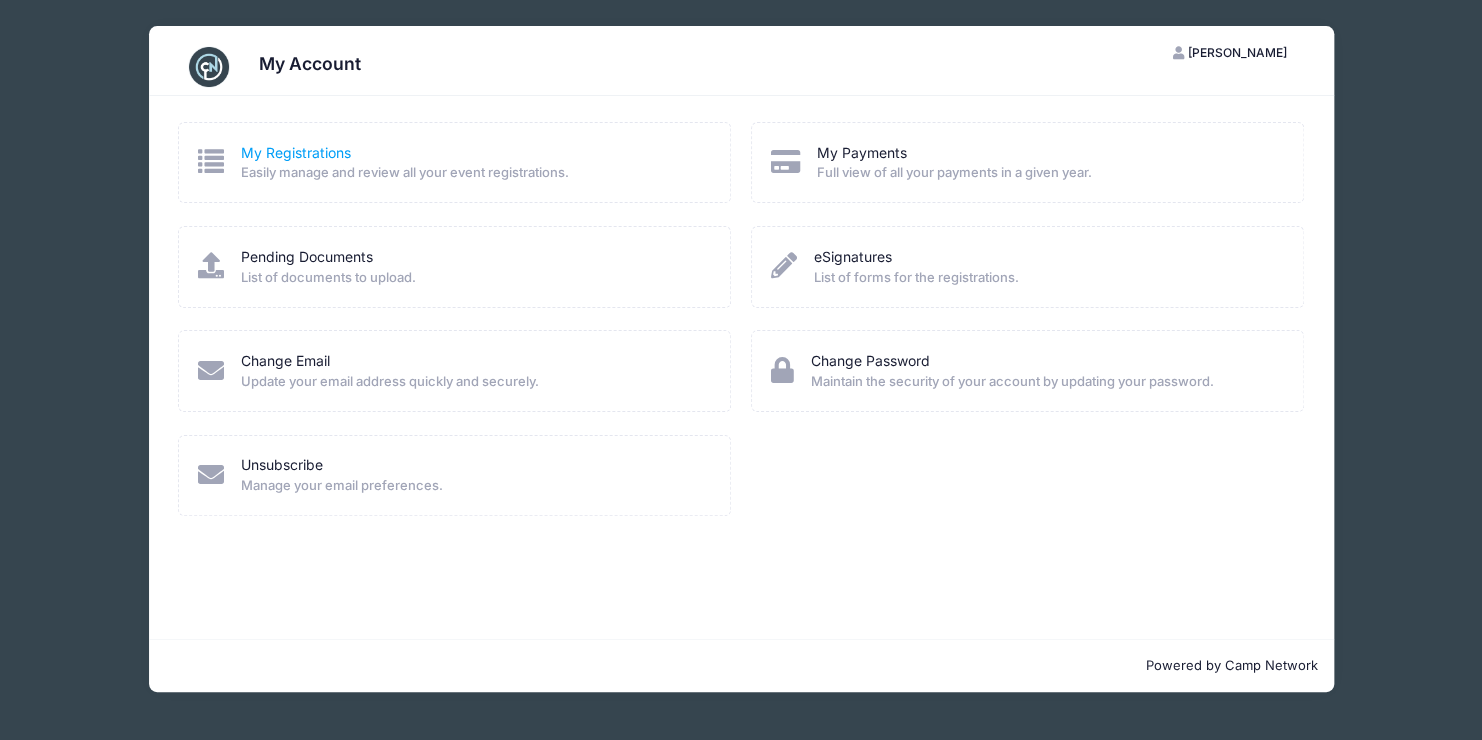 click on "My Registrations" at bounding box center [296, 152] 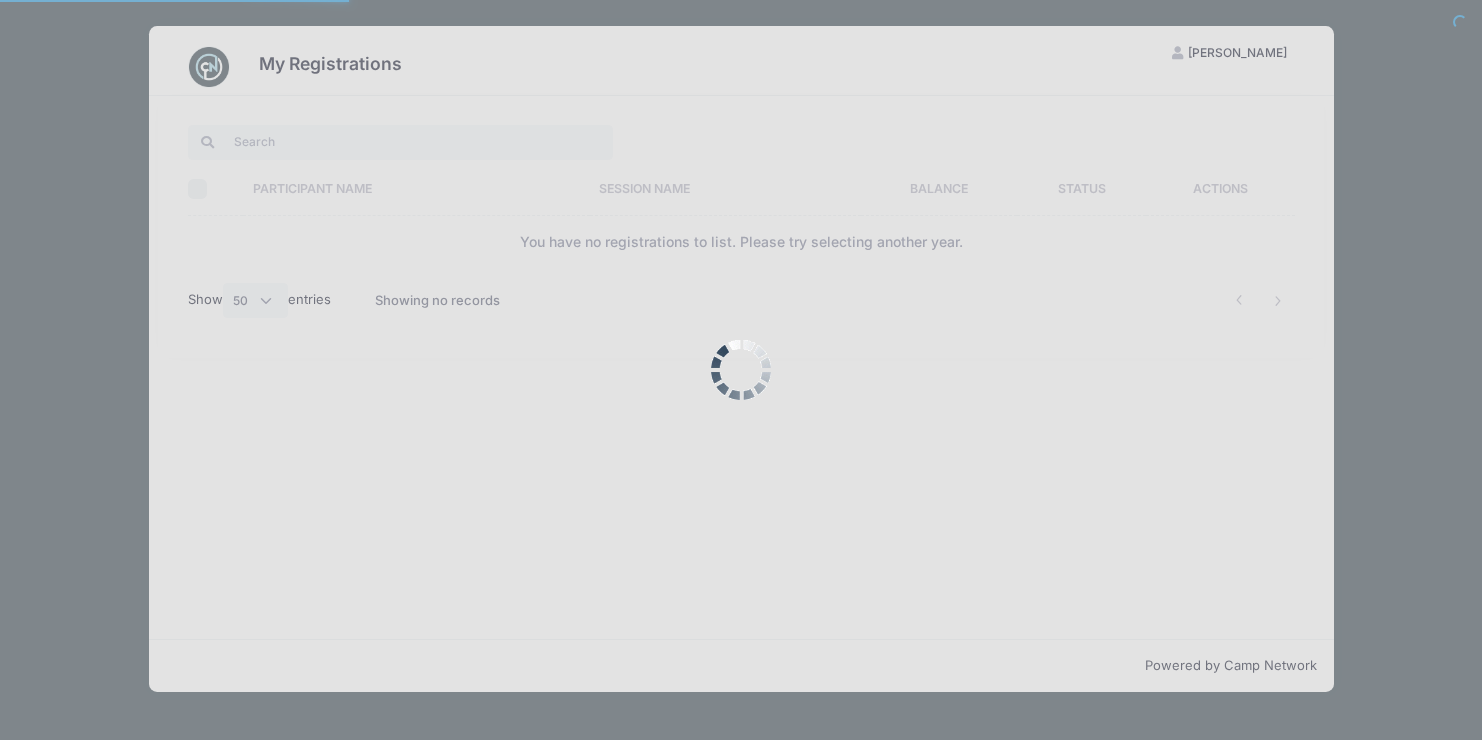 select on "50" 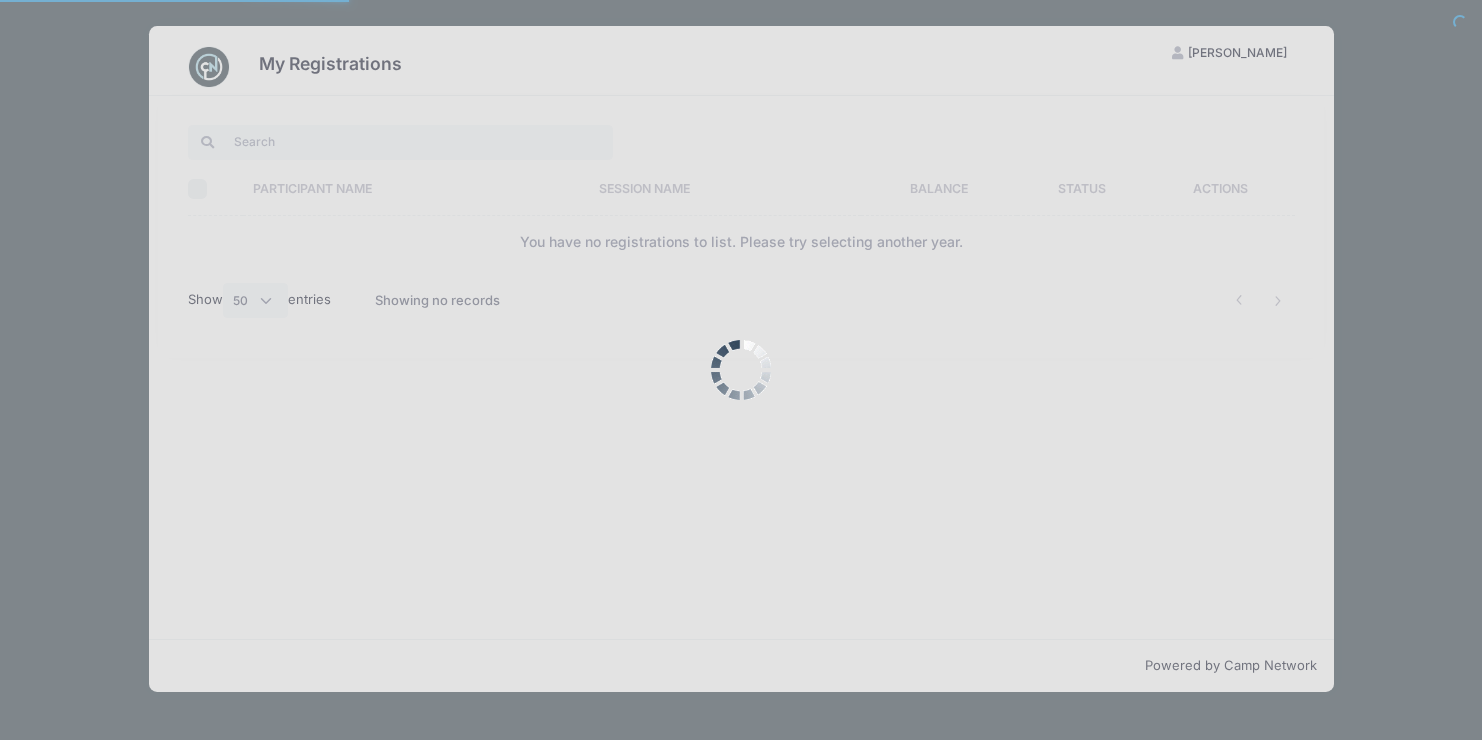 scroll, scrollTop: 0, scrollLeft: 0, axis: both 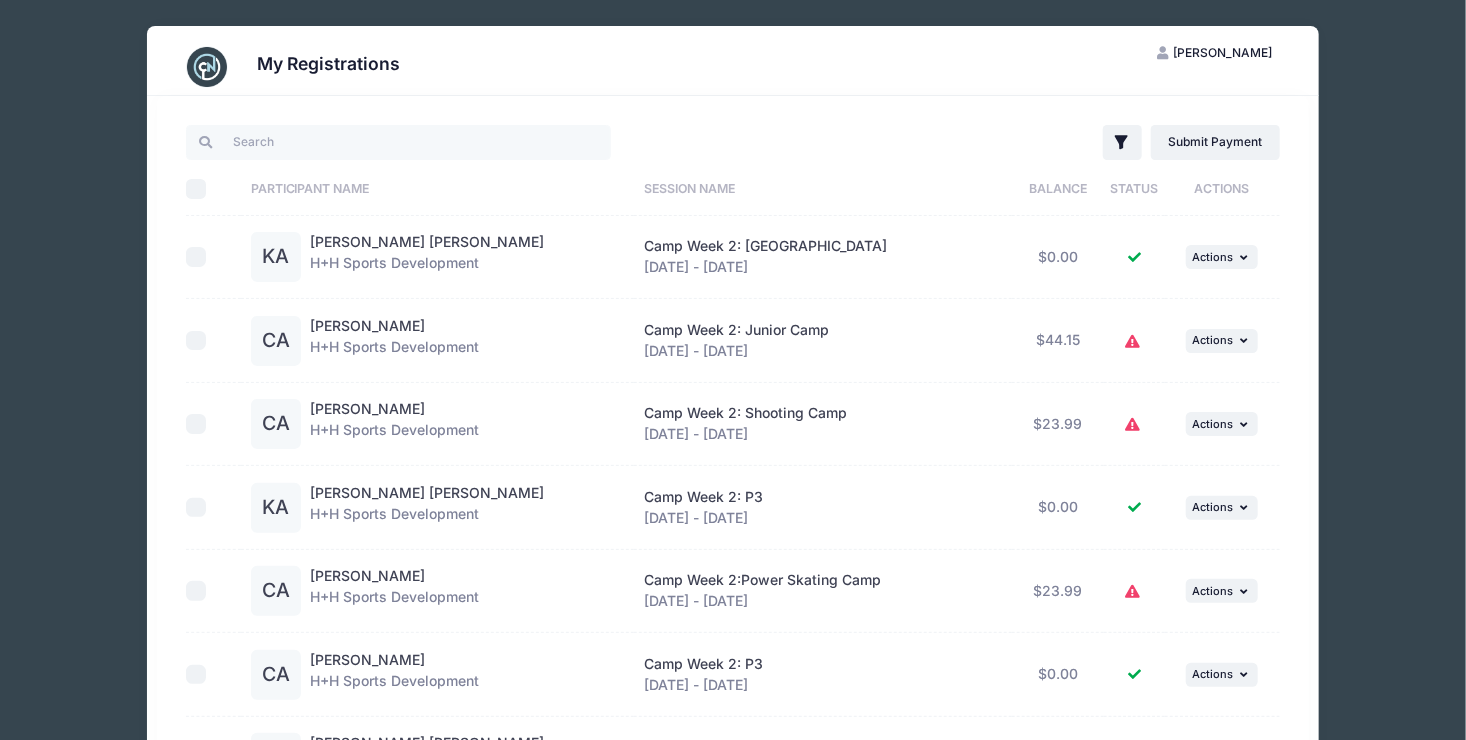 click at bounding box center [1135, 342] 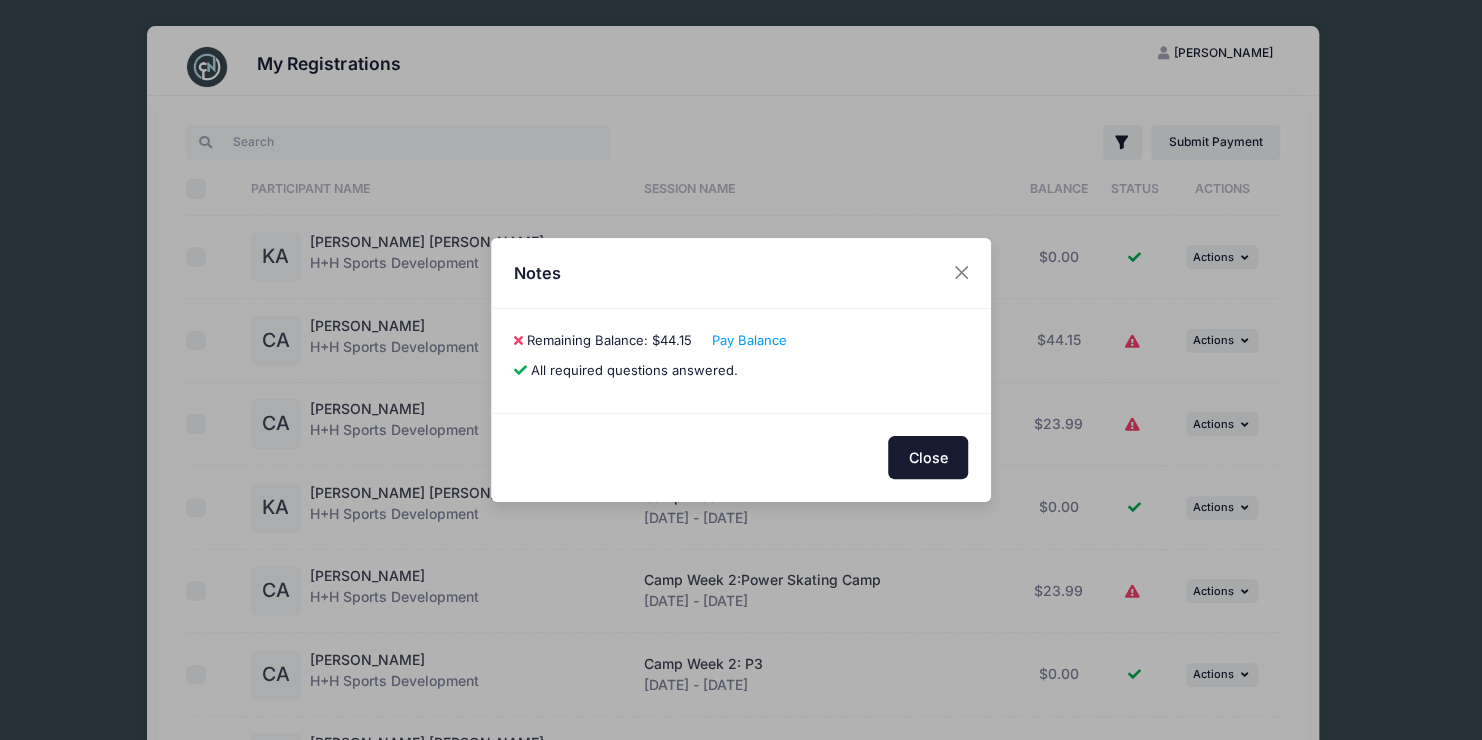 click on "Close" at bounding box center (928, 457) 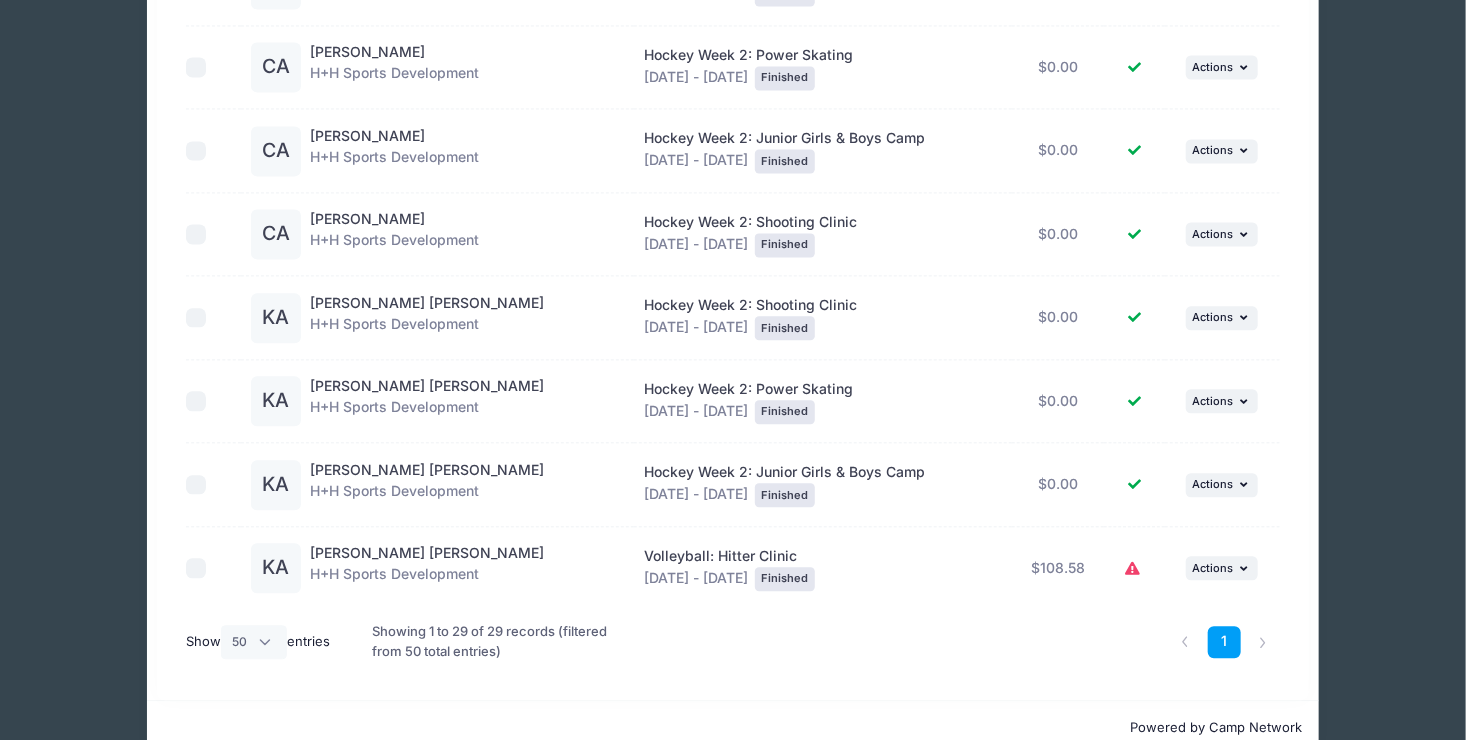 scroll, scrollTop: 2060, scrollLeft: 0, axis: vertical 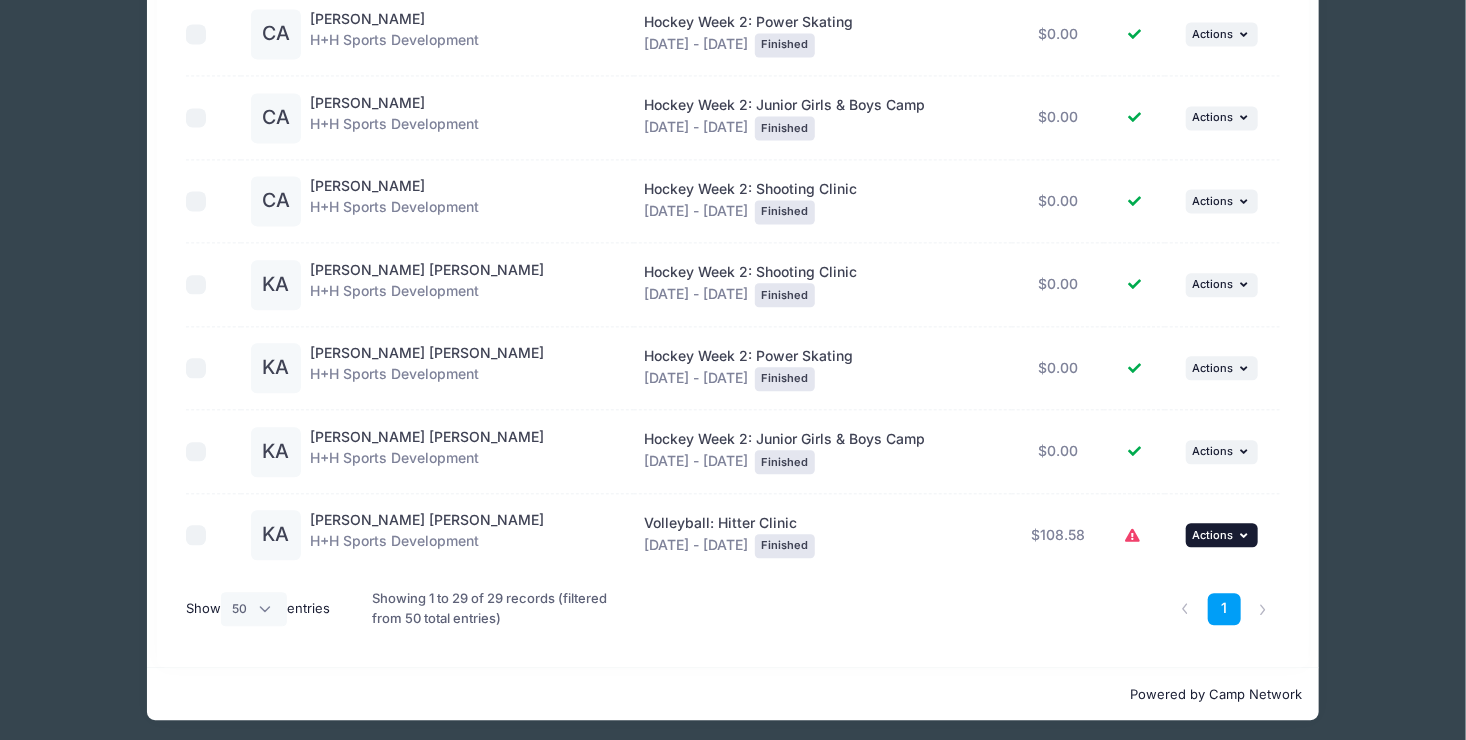 click on "... Actions" at bounding box center (1222, 535) 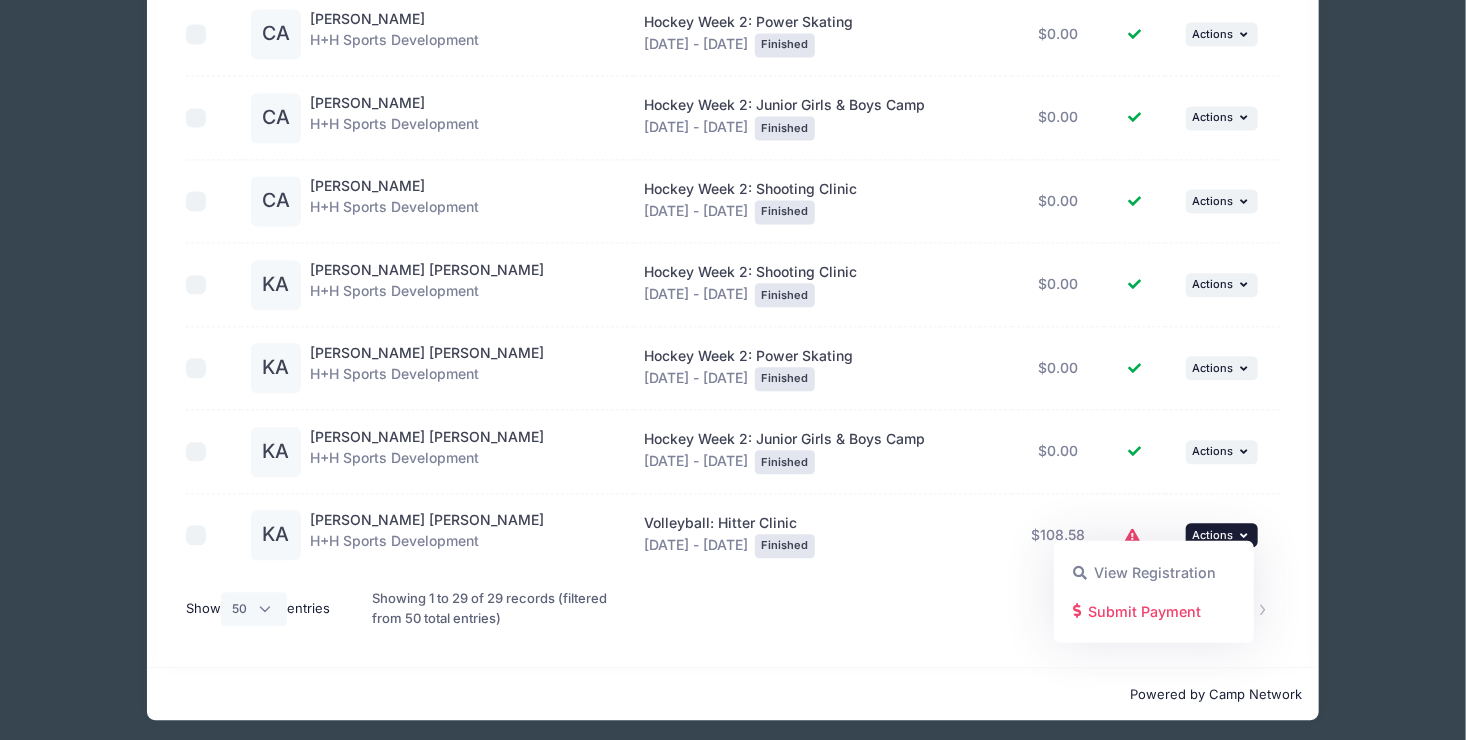 click on "Filter
Filter Options
Show:
Current Registrations
Past Registratations
Pending Registrations
Actions      Submit Payment
Upload Required Documents
Pending Documents
eSignatures Submit Payment
Balance" at bounding box center (732, -649) 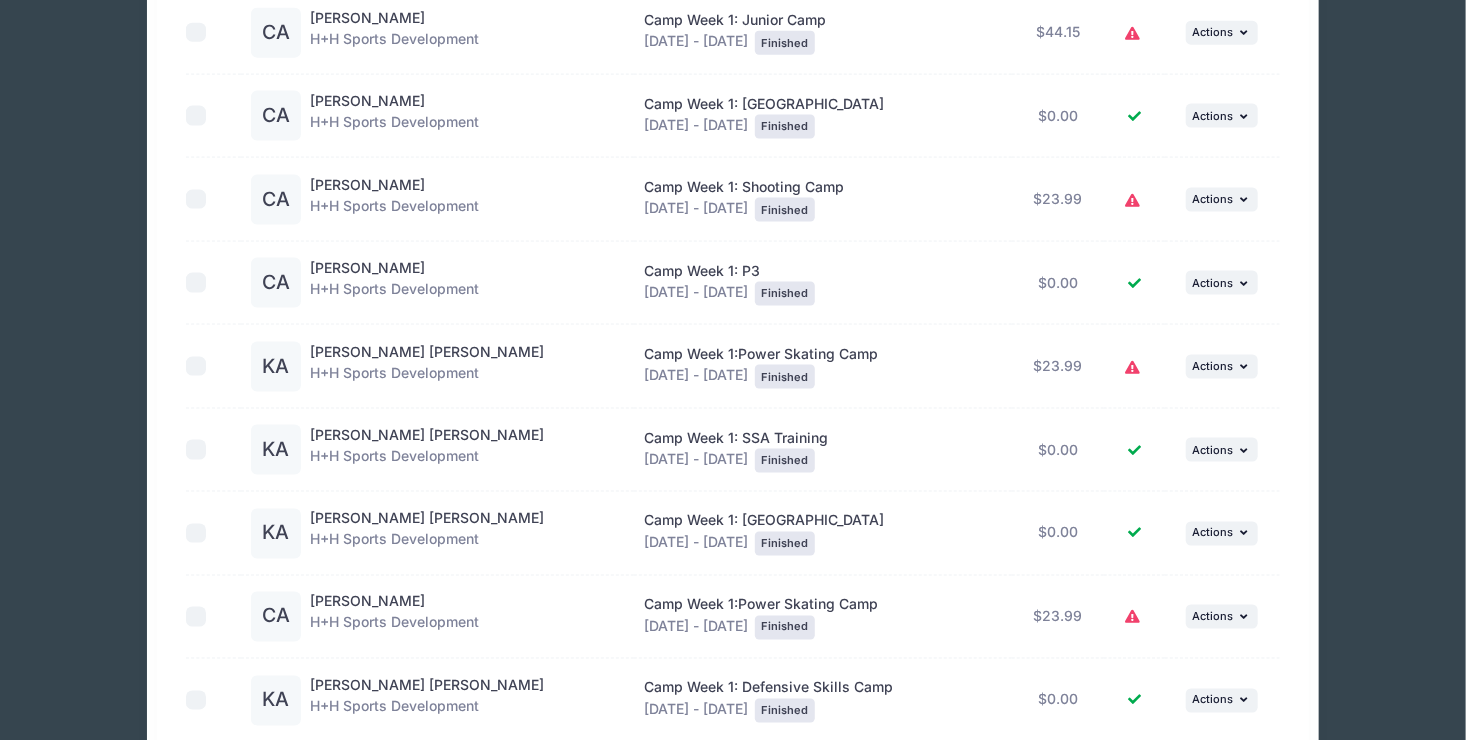 scroll, scrollTop: 1303, scrollLeft: 0, axis: vertical 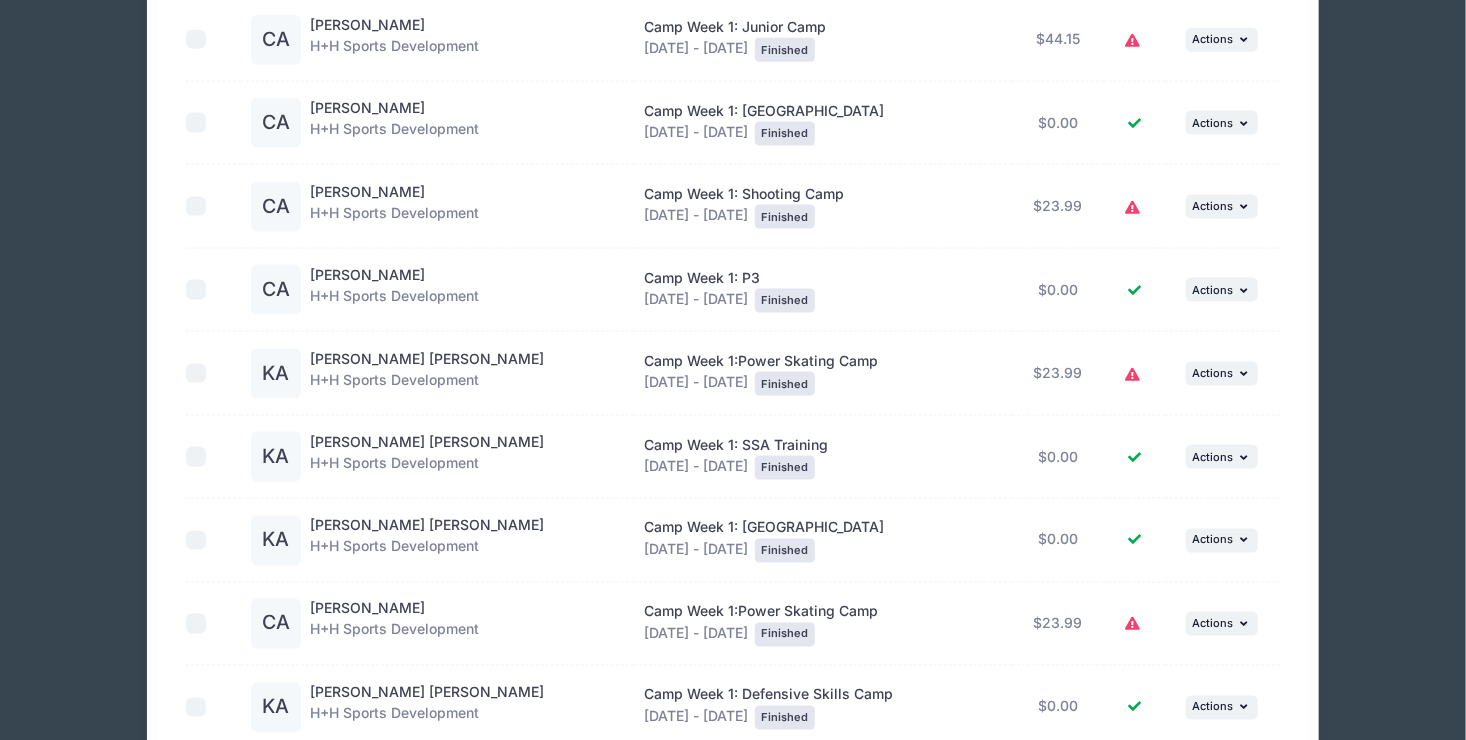 click on "... Actions      View Registration
Submit Payment" at bounding box center [1222, 207] 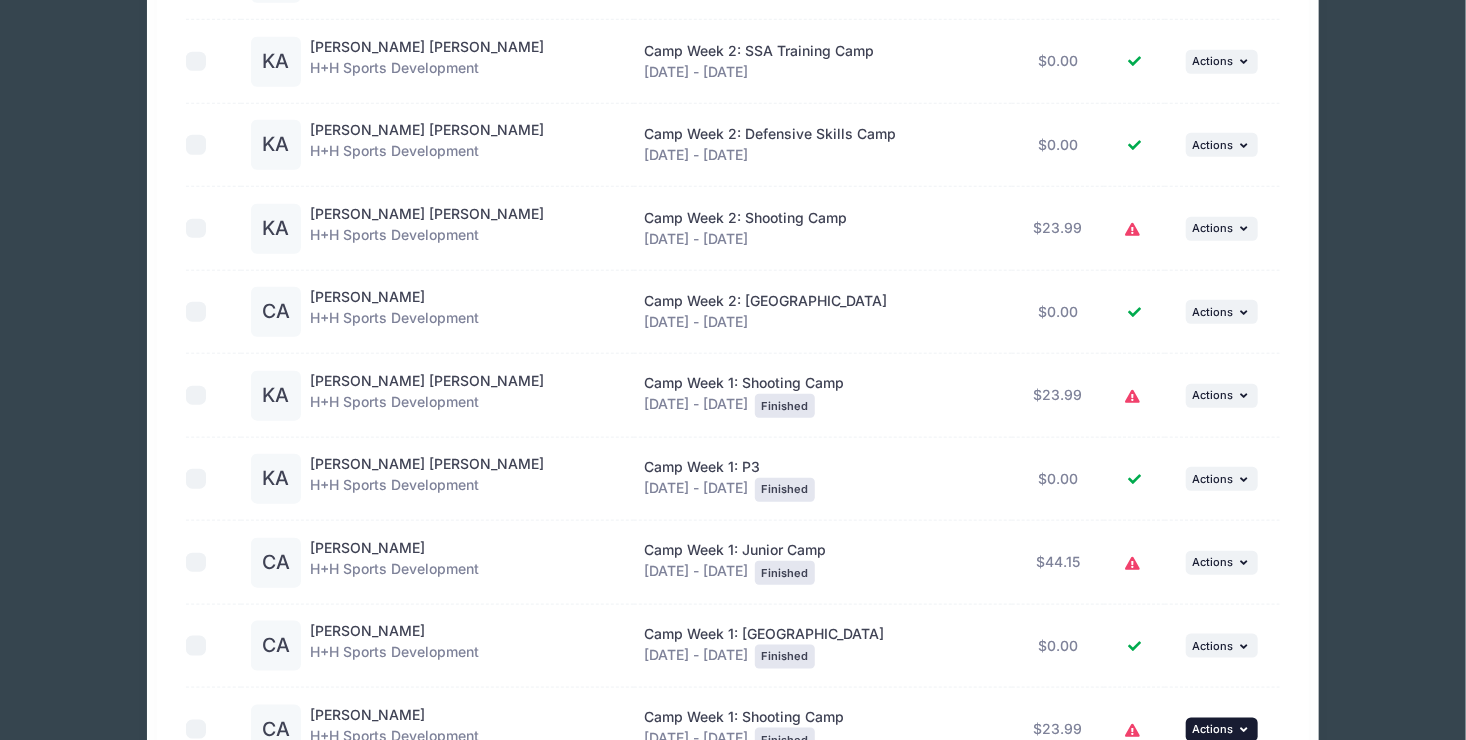 scroll, scrollTop: 0, scrollLeft: 0, axis: both 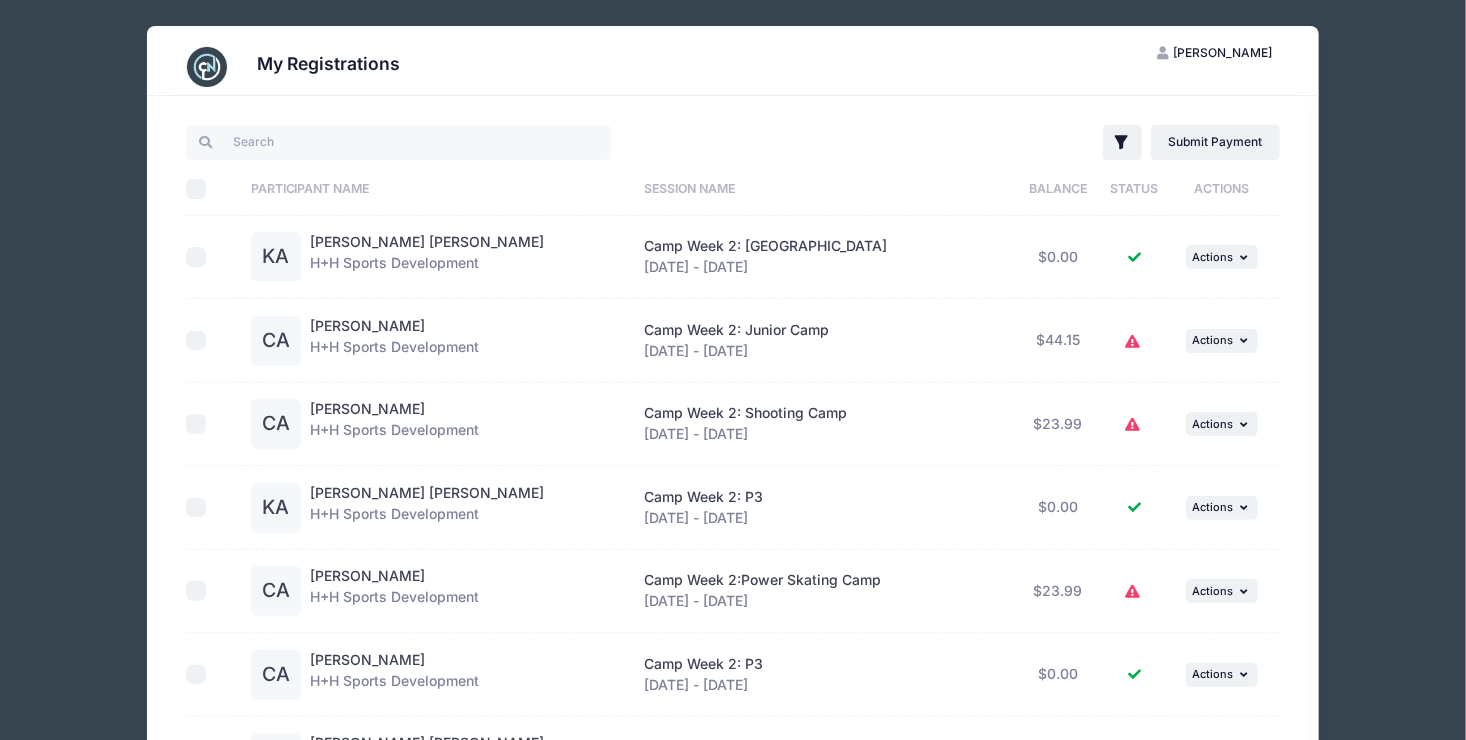 click on "[PERSON_NAME]" at bounding box center [1222, 52] 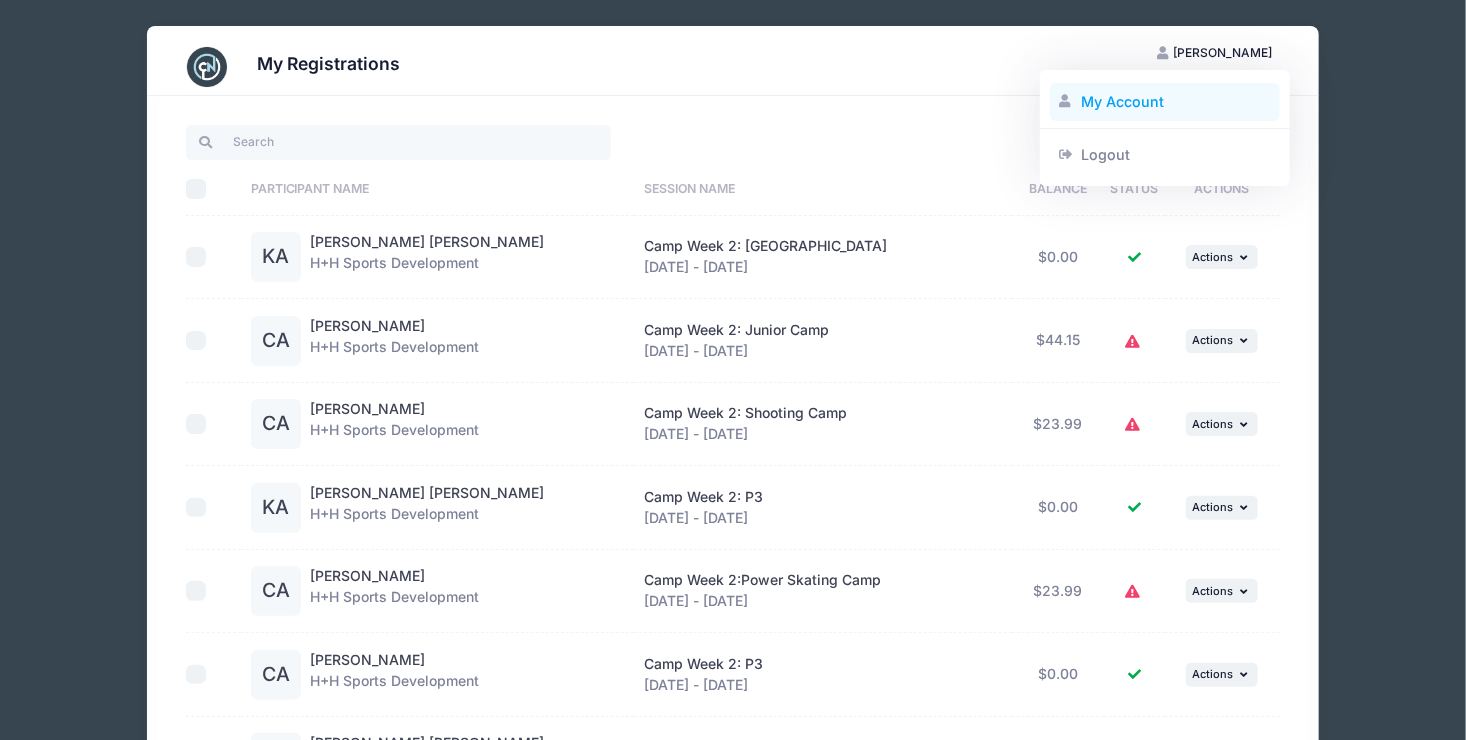 click on "My Account" at bounding box center (1165, 102) 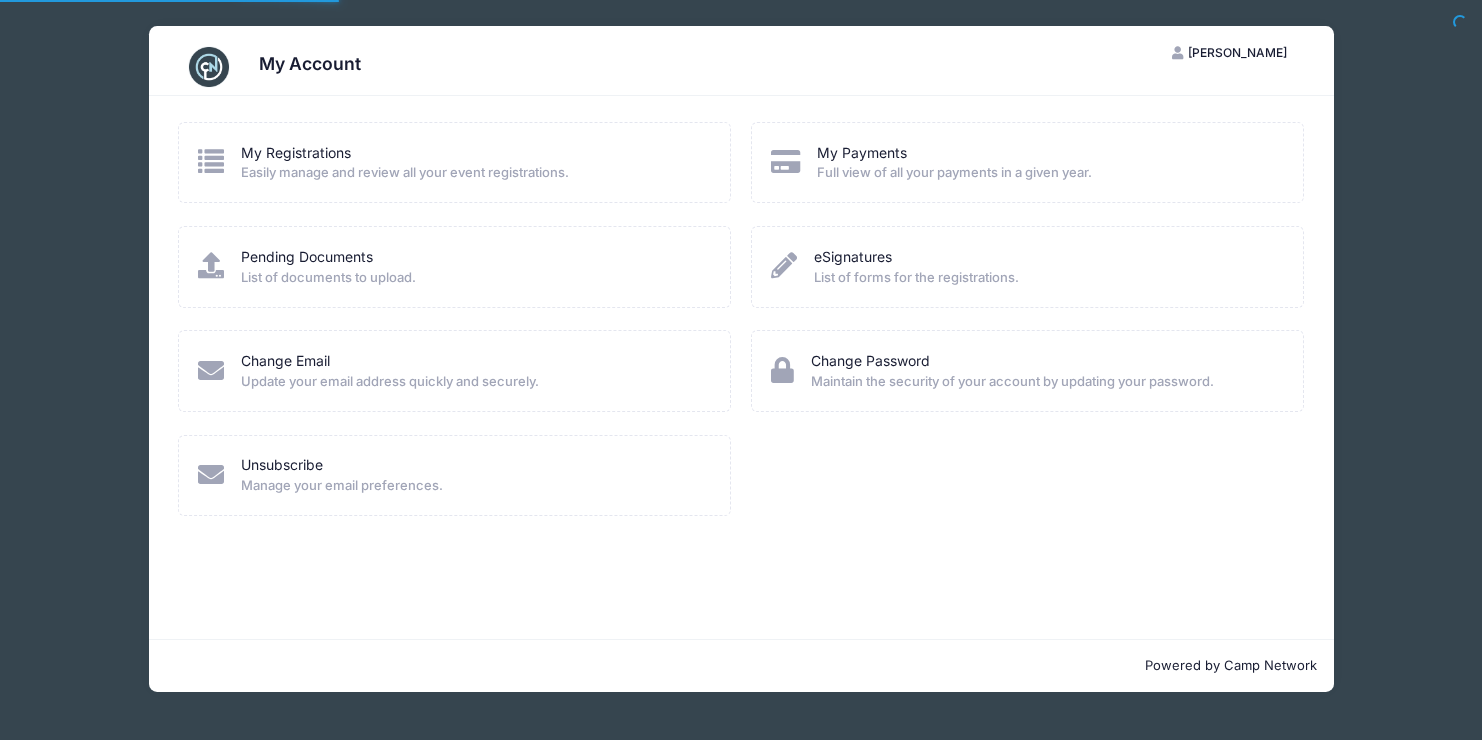 scroll, scrollTop: 0, scrollLeft: 0, axis: both 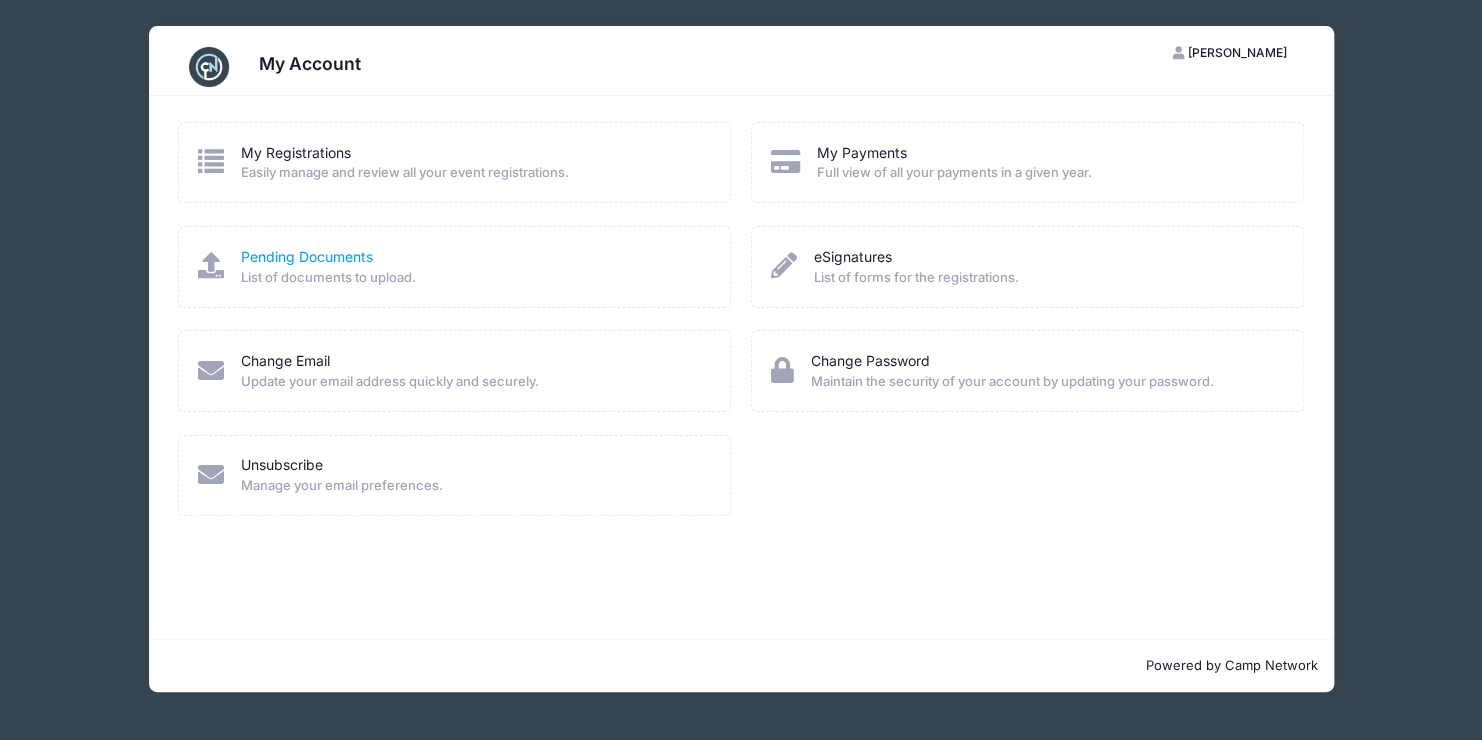 click on "Pending Documents" at bounding box center (307, 256) 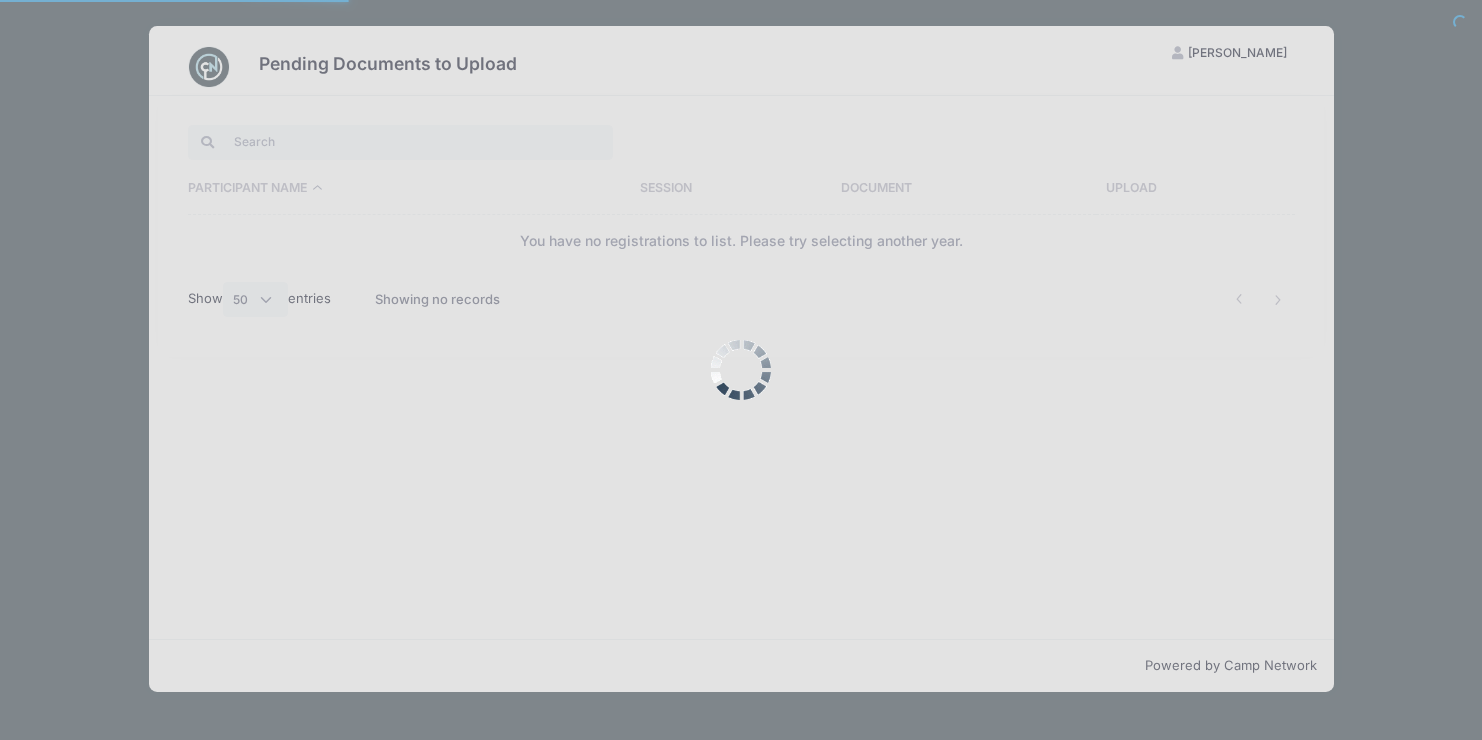 select on "50" 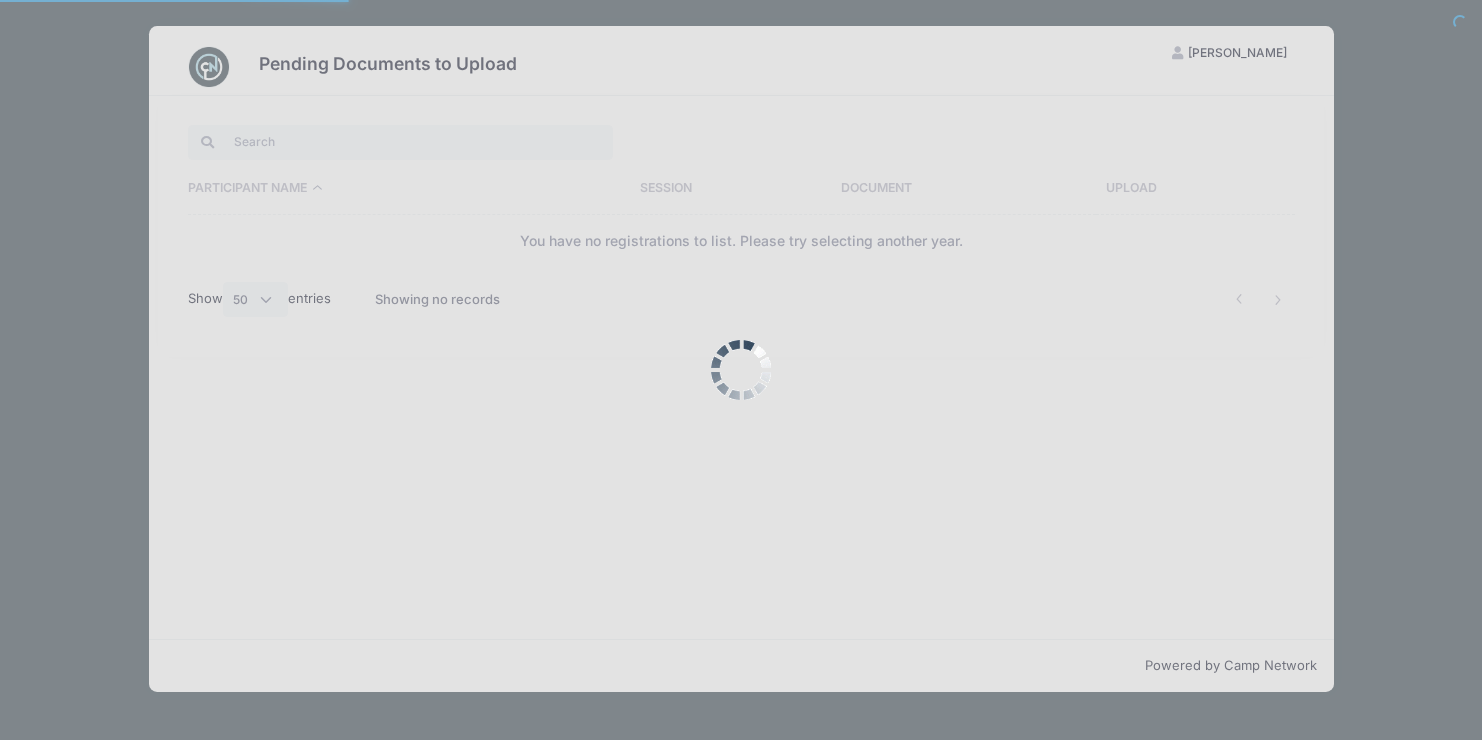 scroll, scrollTop: 0, scrollLeft: 0, axis: both 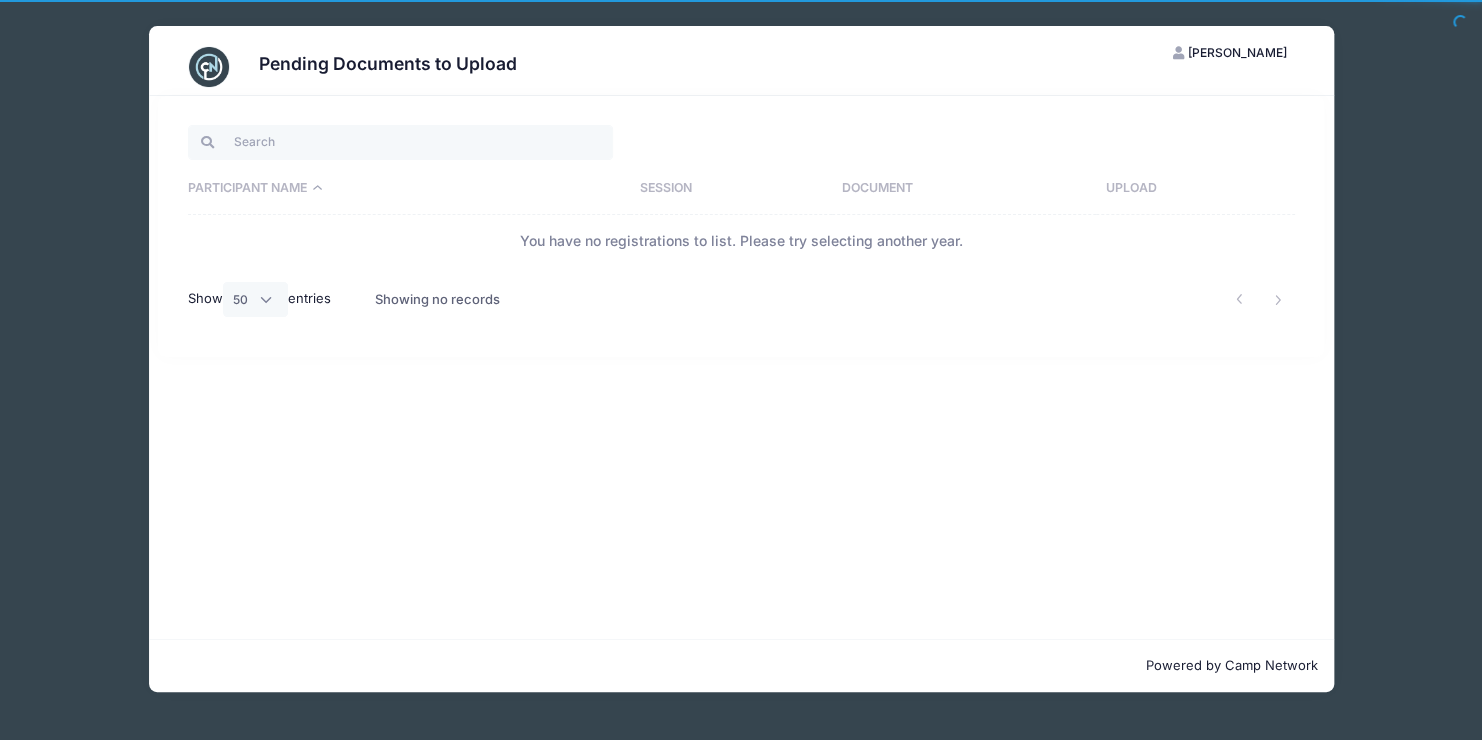 click on "[PERSON_NAME]" at bounding box center (1237, 52) 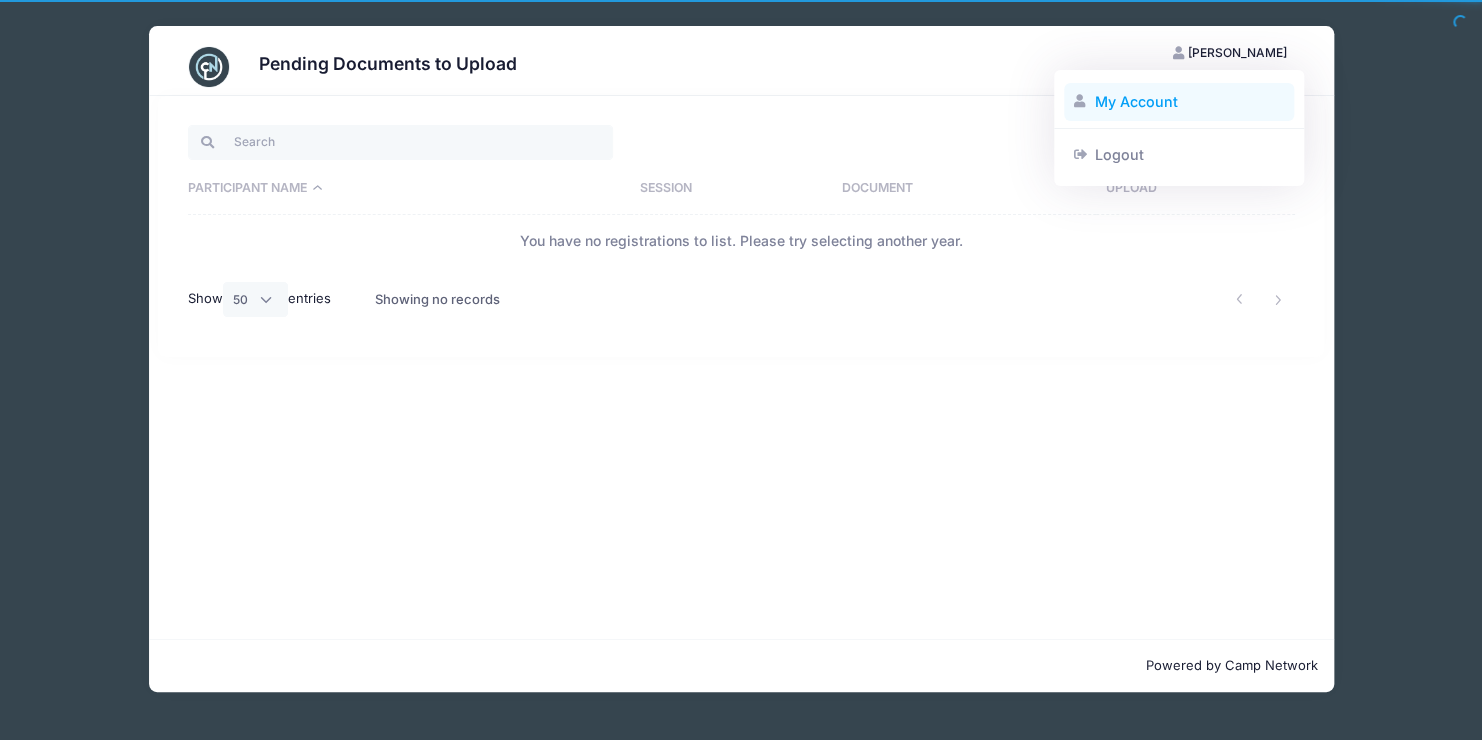 click on "My Account" at bounding box center (1179, 102) 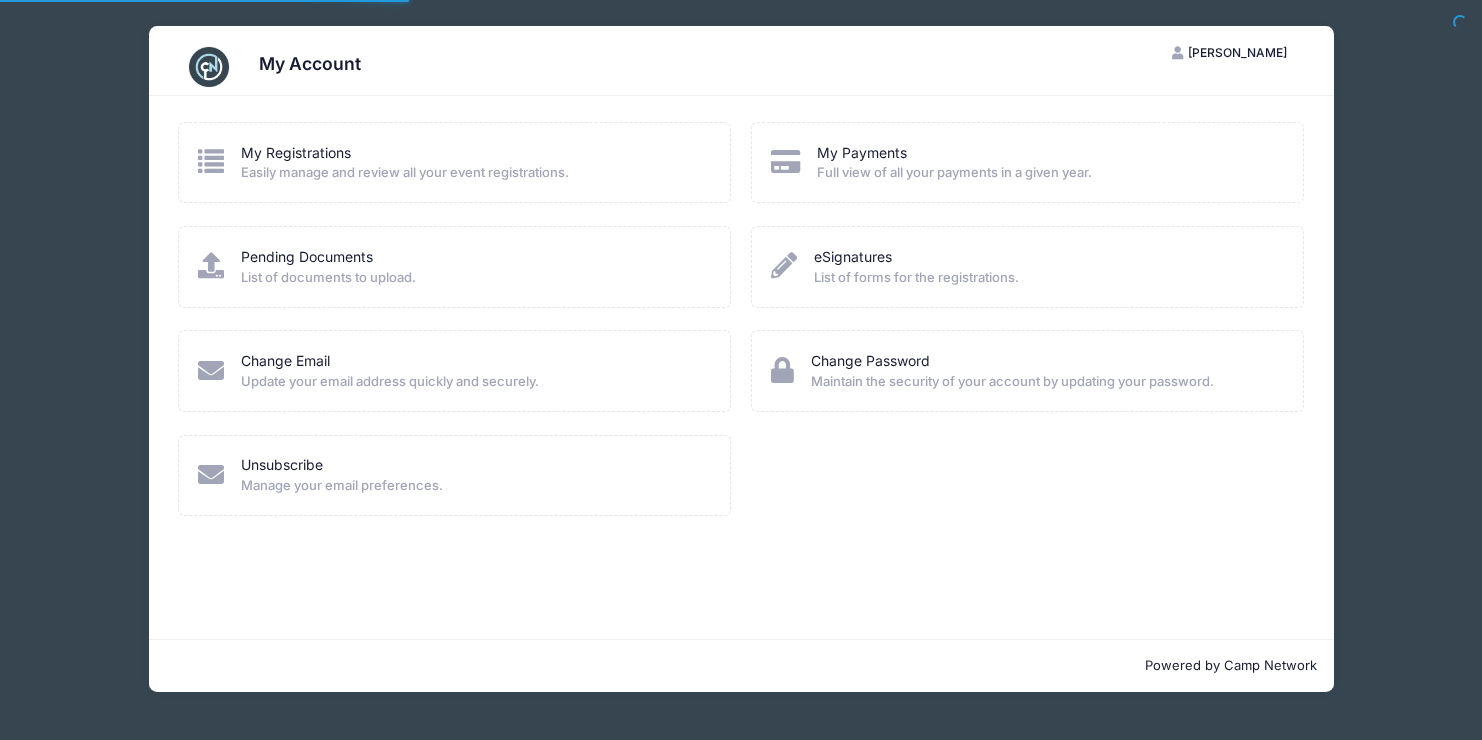 scroll, scrollTop: 0, scrollLeft: 0, axis: both 